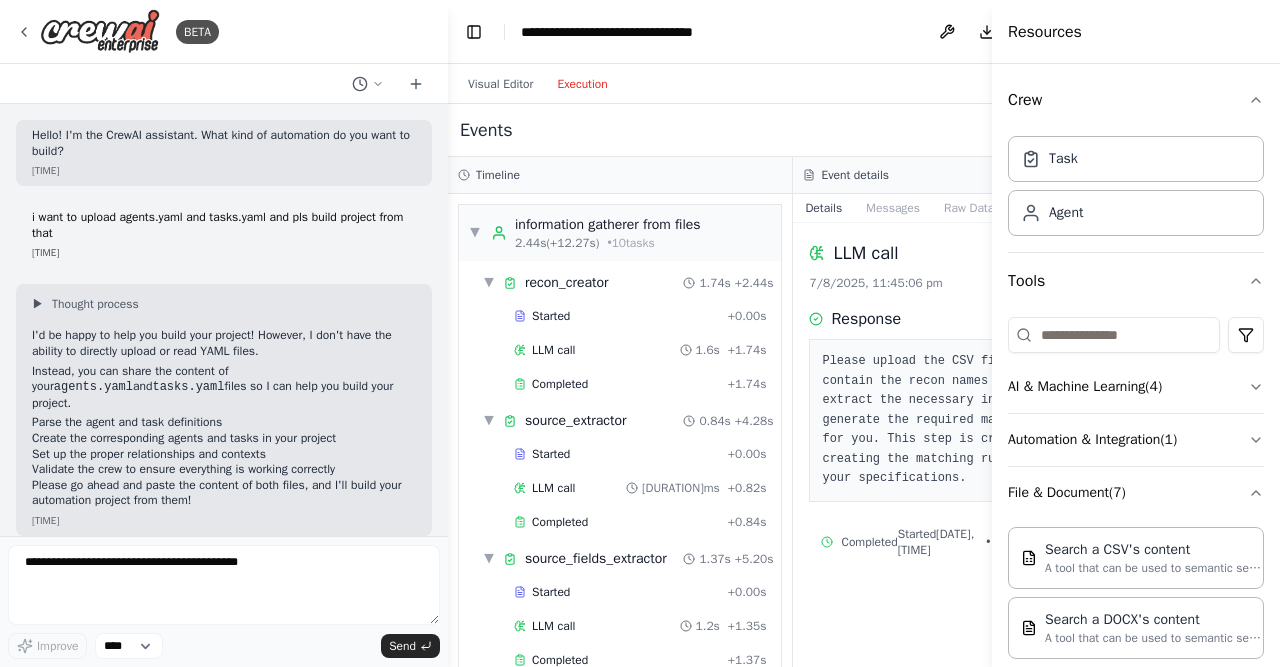 scroll, scrollTop: 0, scrollLeft: 0, axis: both 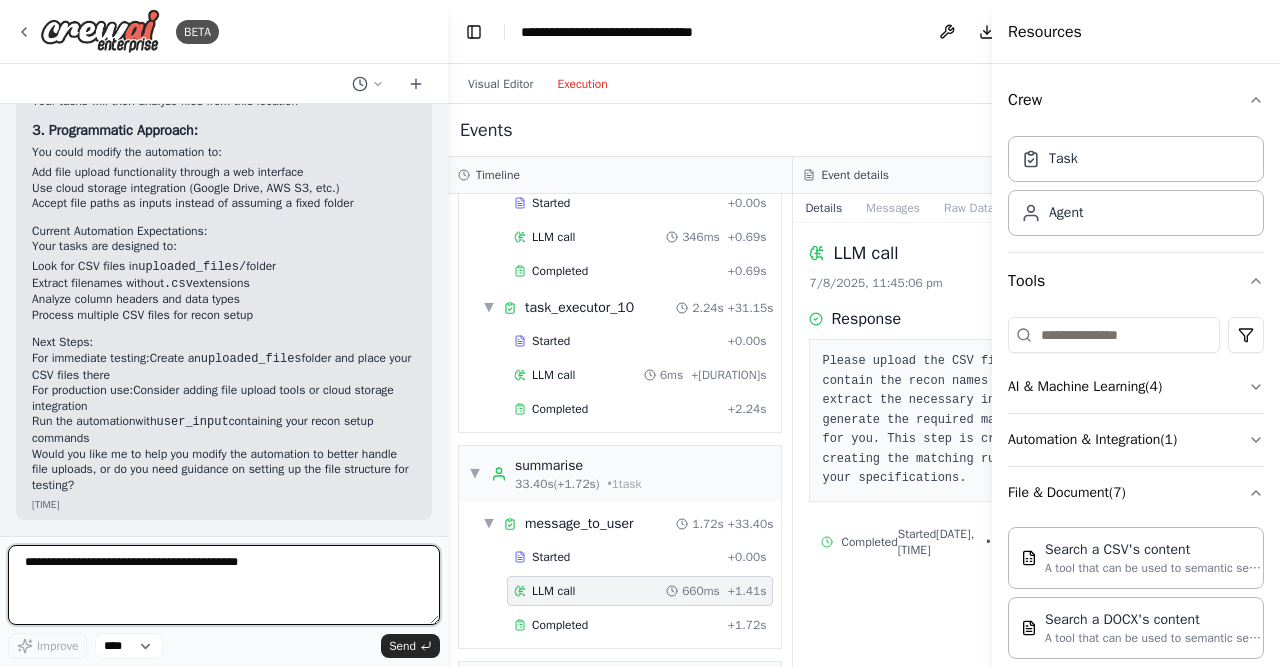 click at bounding box center (224, 585) 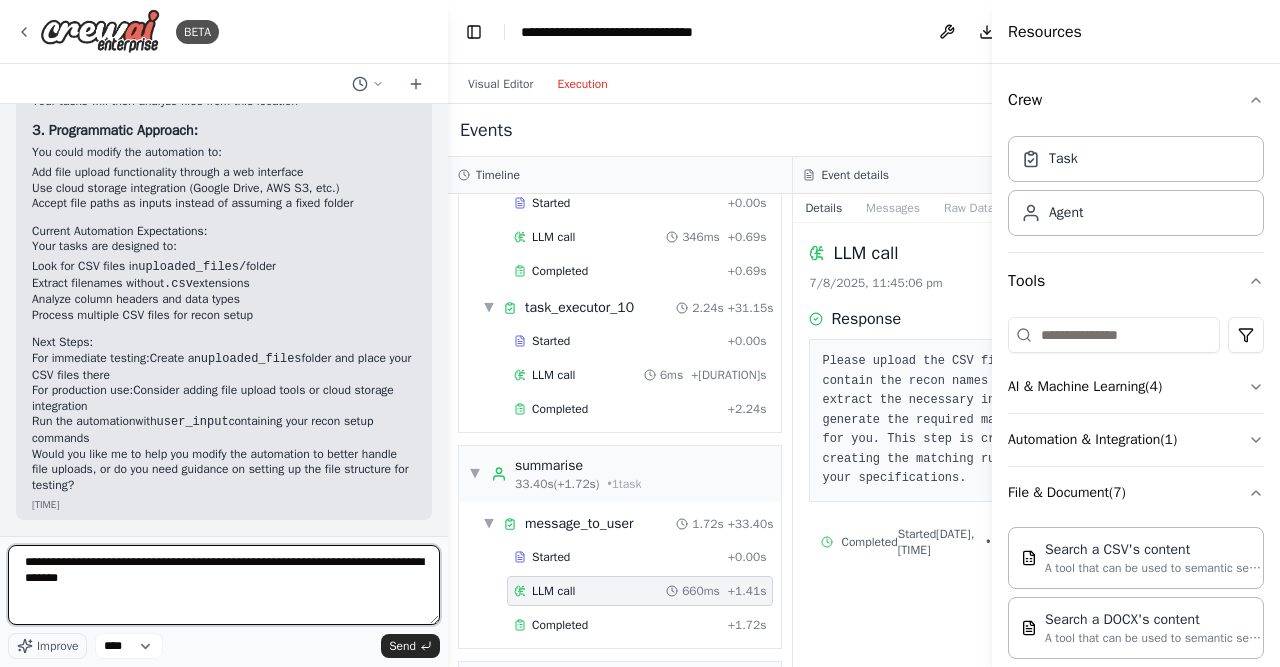 type on "**********" 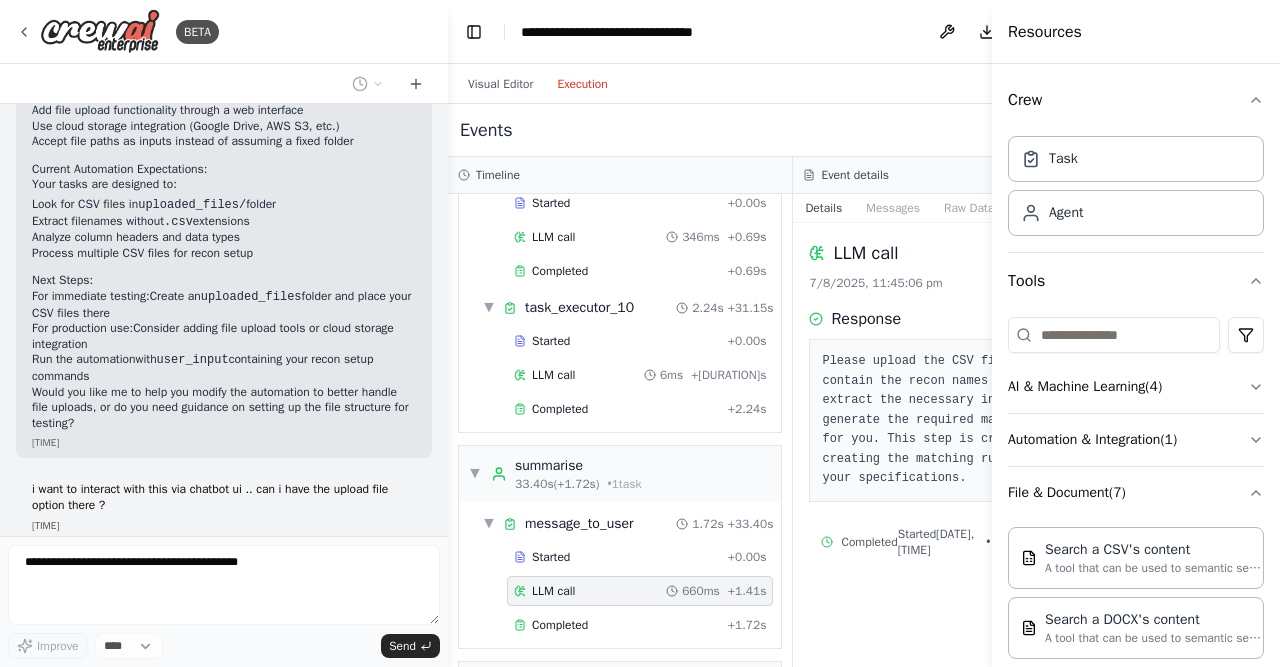 scroll, scrollTop: 8283, scrollLeft: 0, axis: vertical 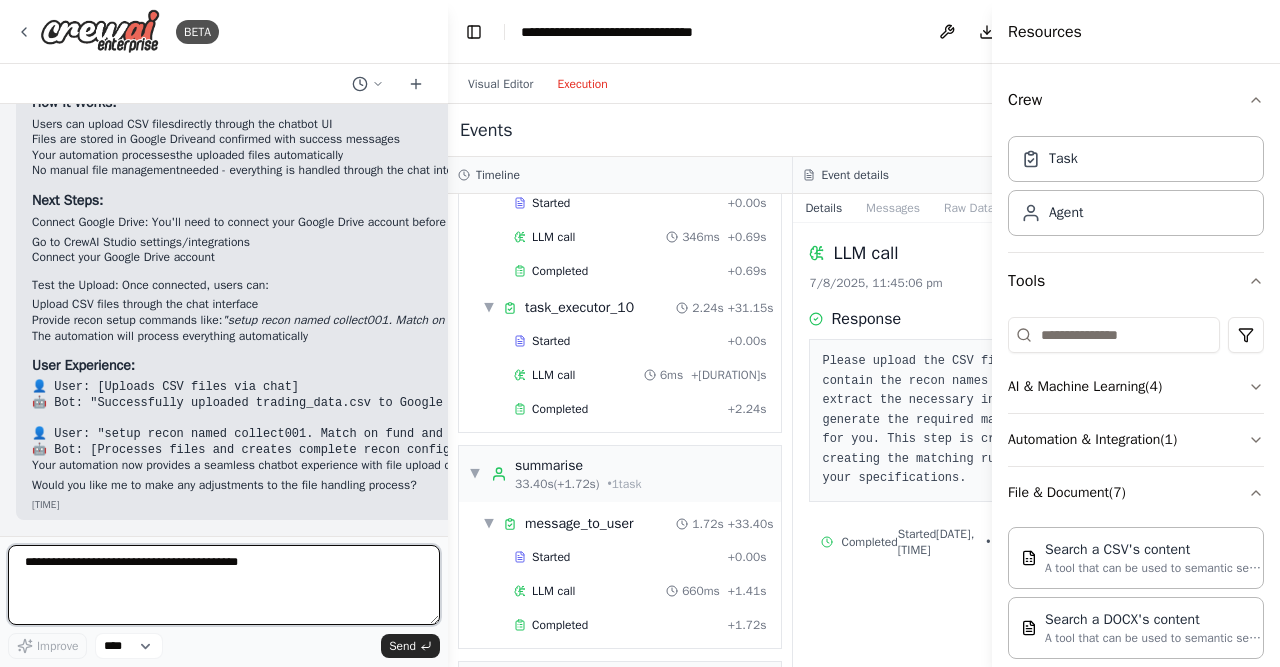 click at bounding box center (224, 585) 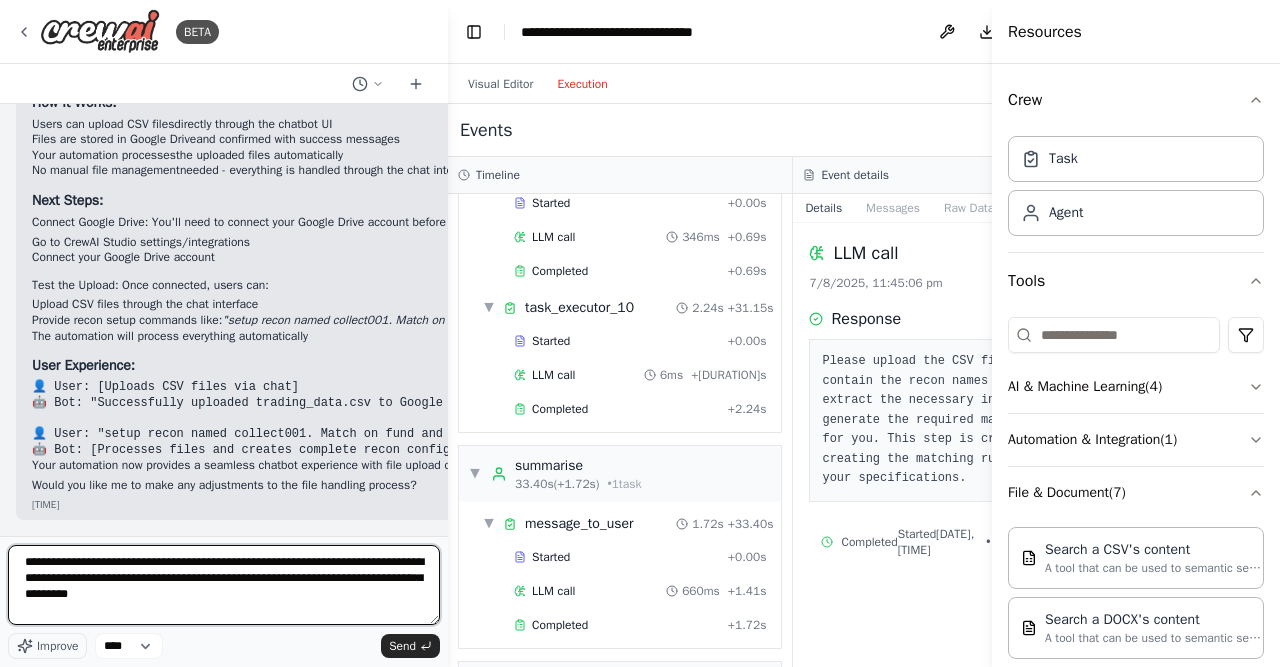 paste on "**********" 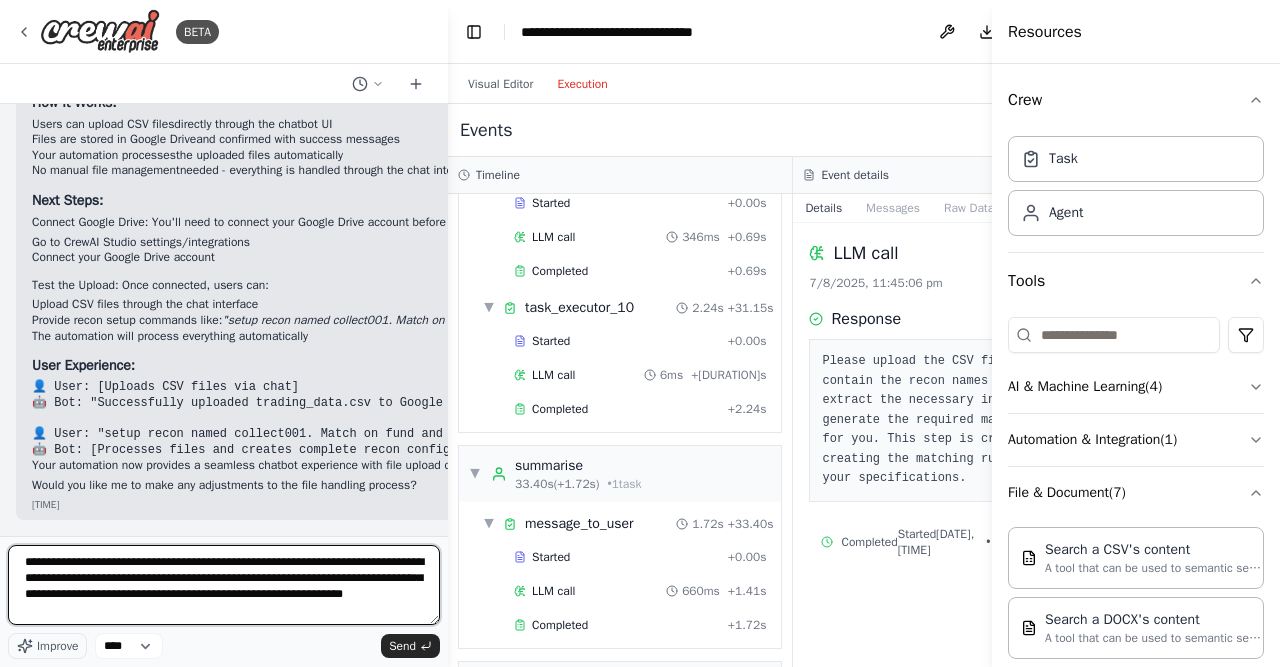 type on "**********" 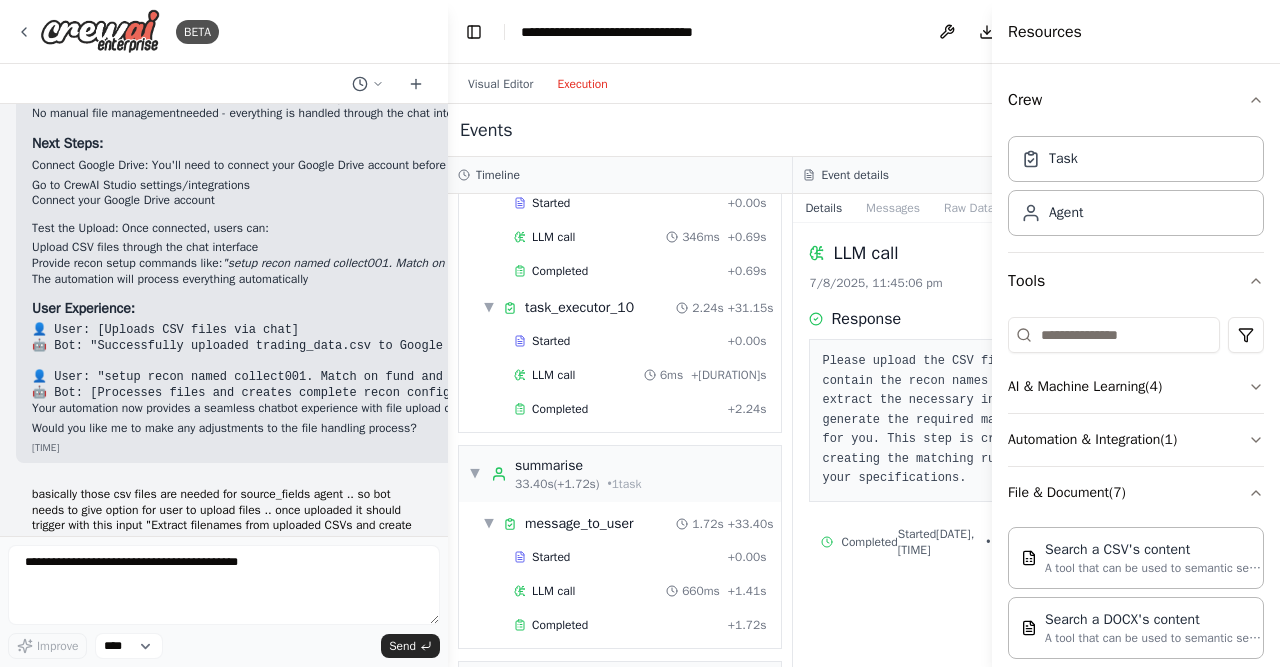 scroll, scrollTop: 9854, scrollLeft: 0, axis: vertical 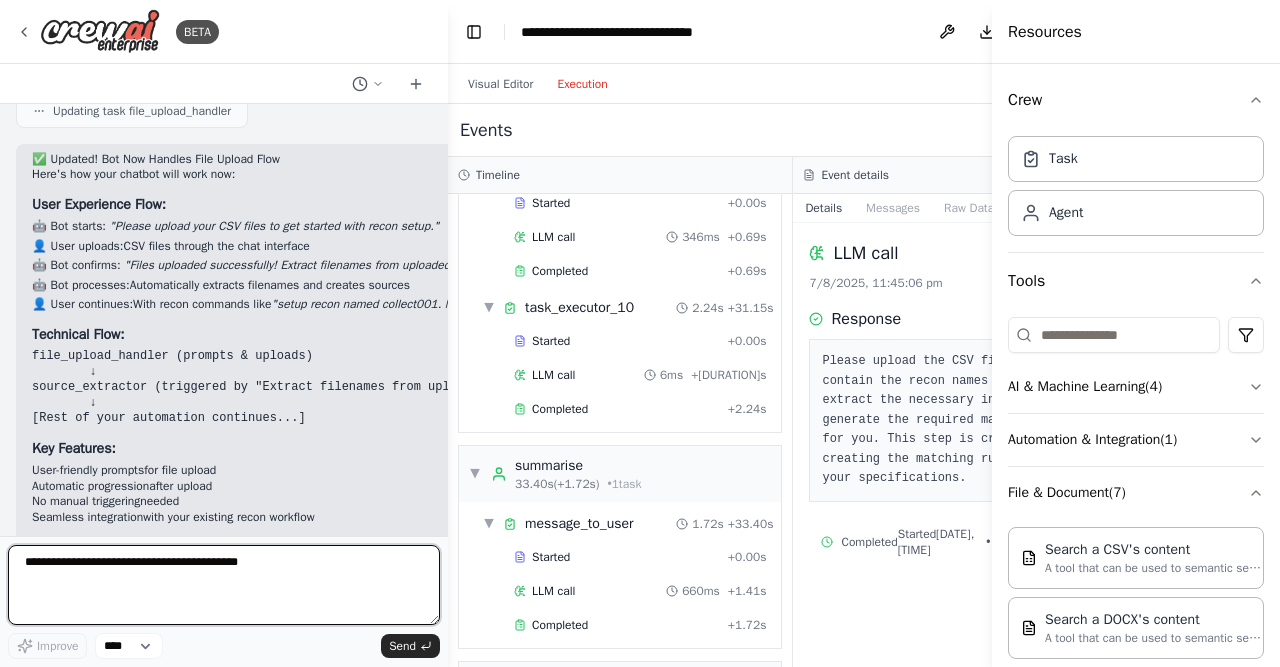 click at bounding box center (224, 585) 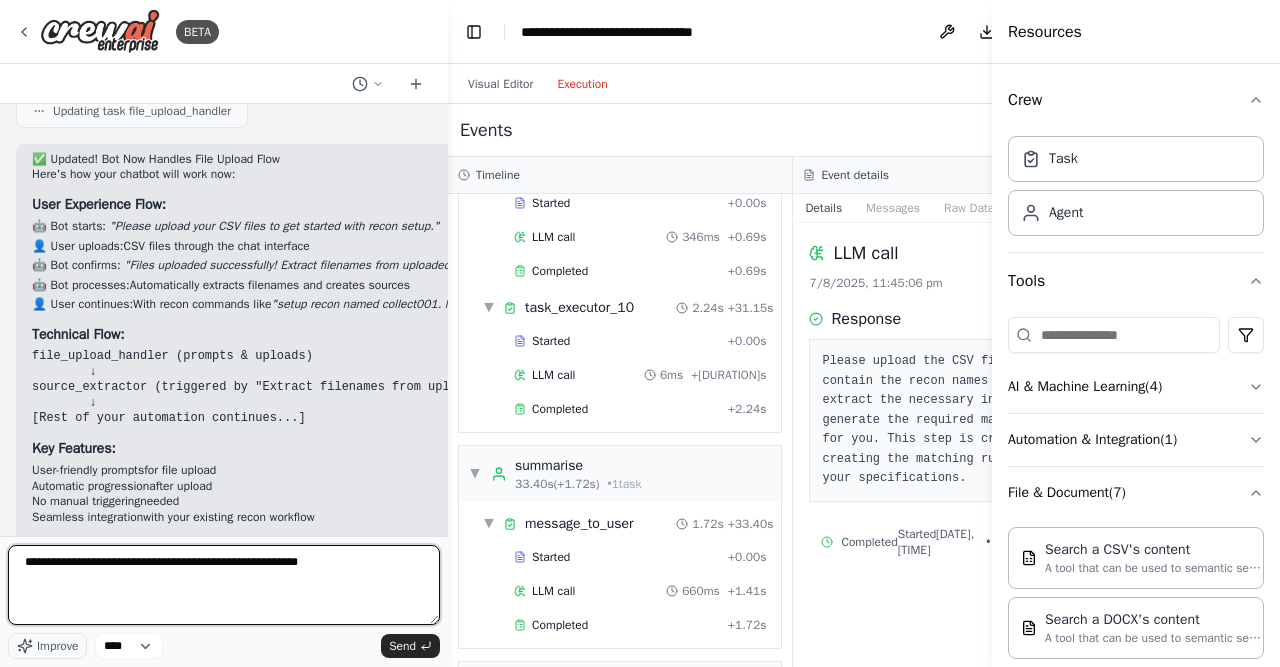 type on "**********" 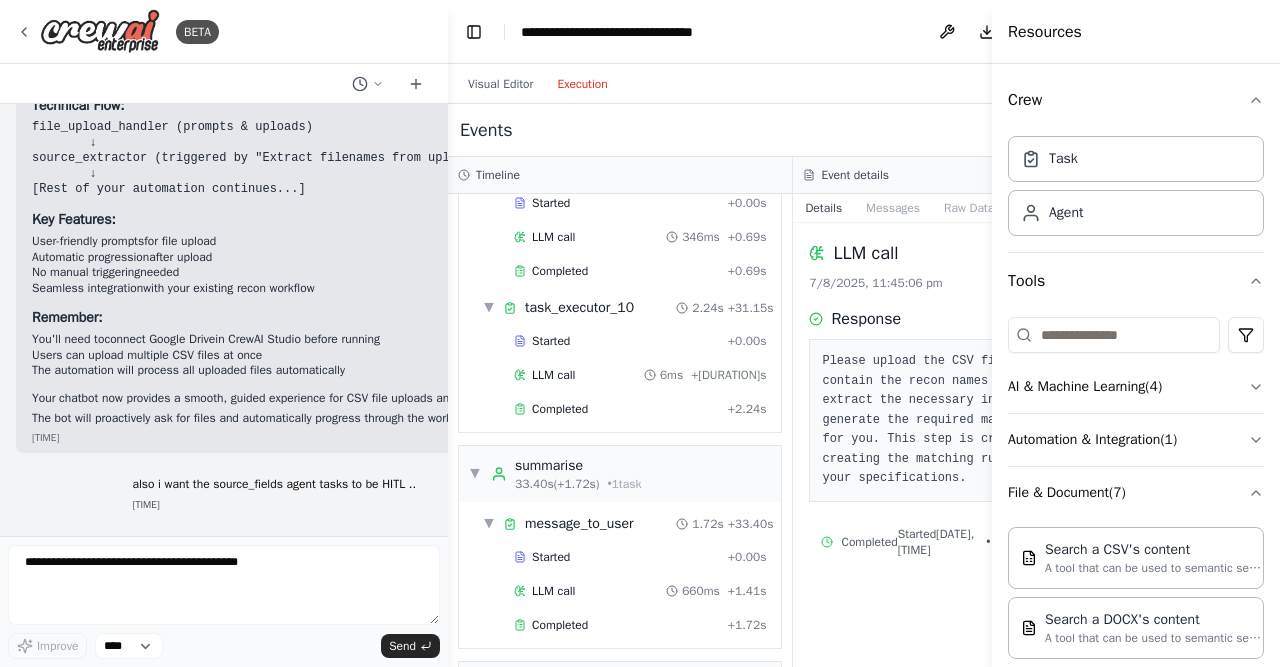 scroll, scrollTop: 11120, scrollLeft: 0, axis: vertical 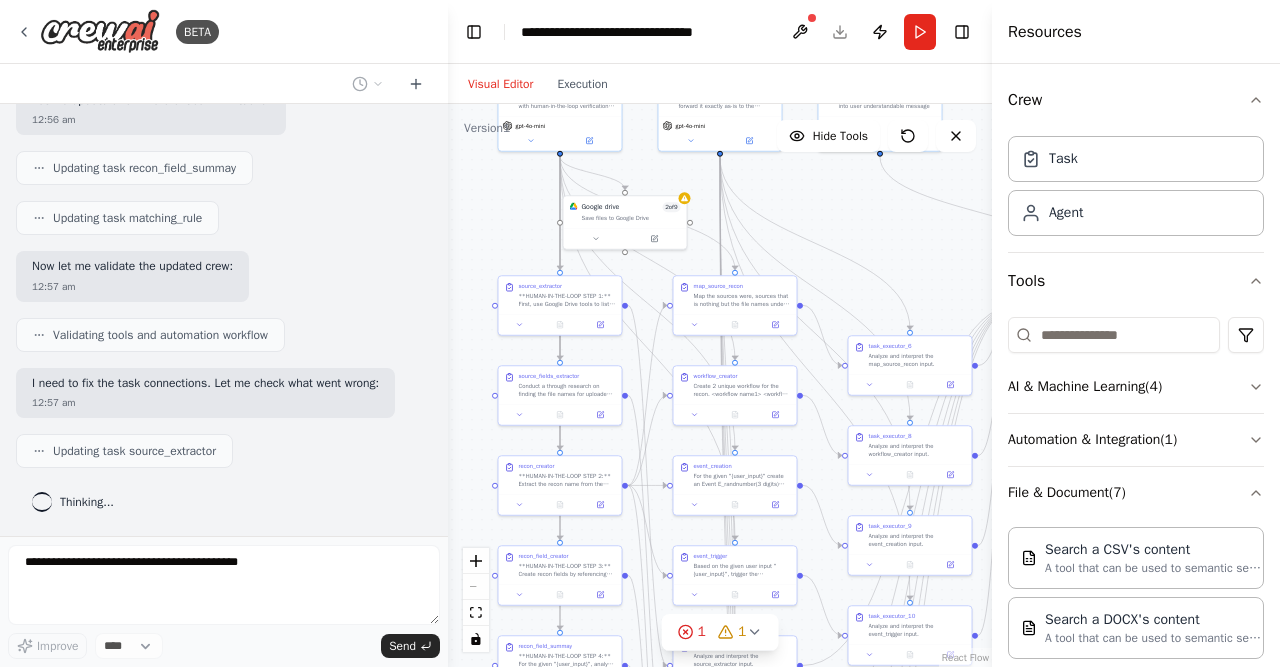 click on "Visual Editor" at bounding box center (500, 84) 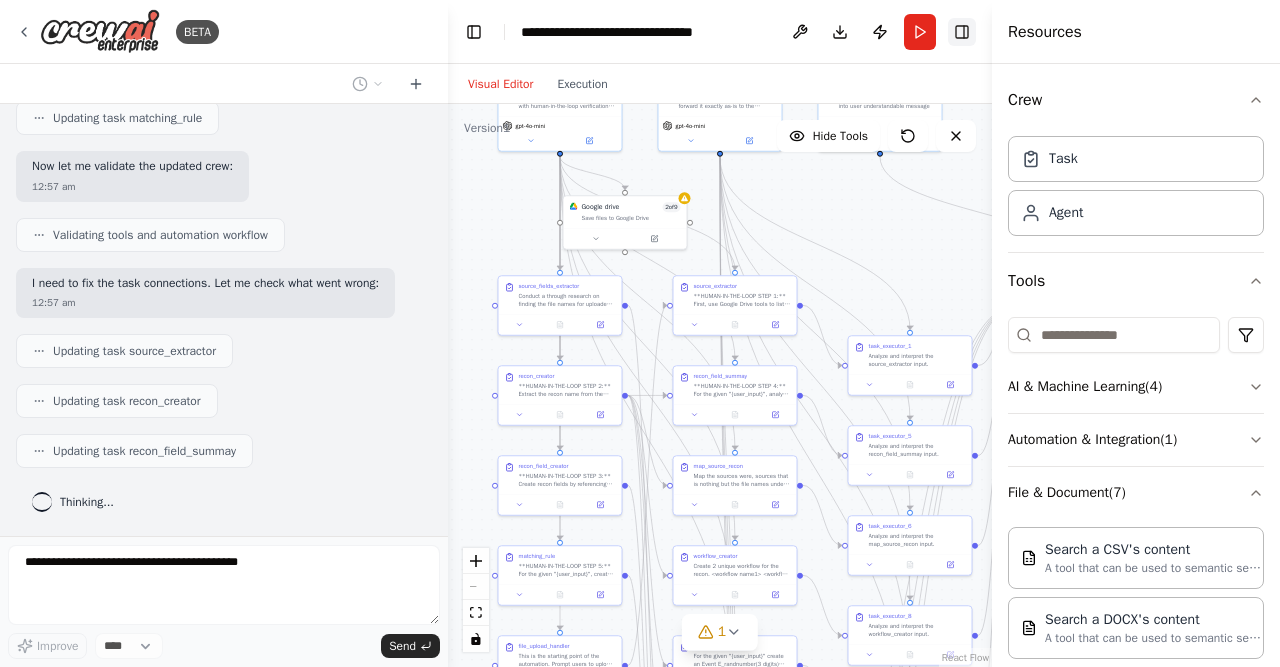 scroll, scrollTop: 12324, scrollLeft: 0, axis: vertical 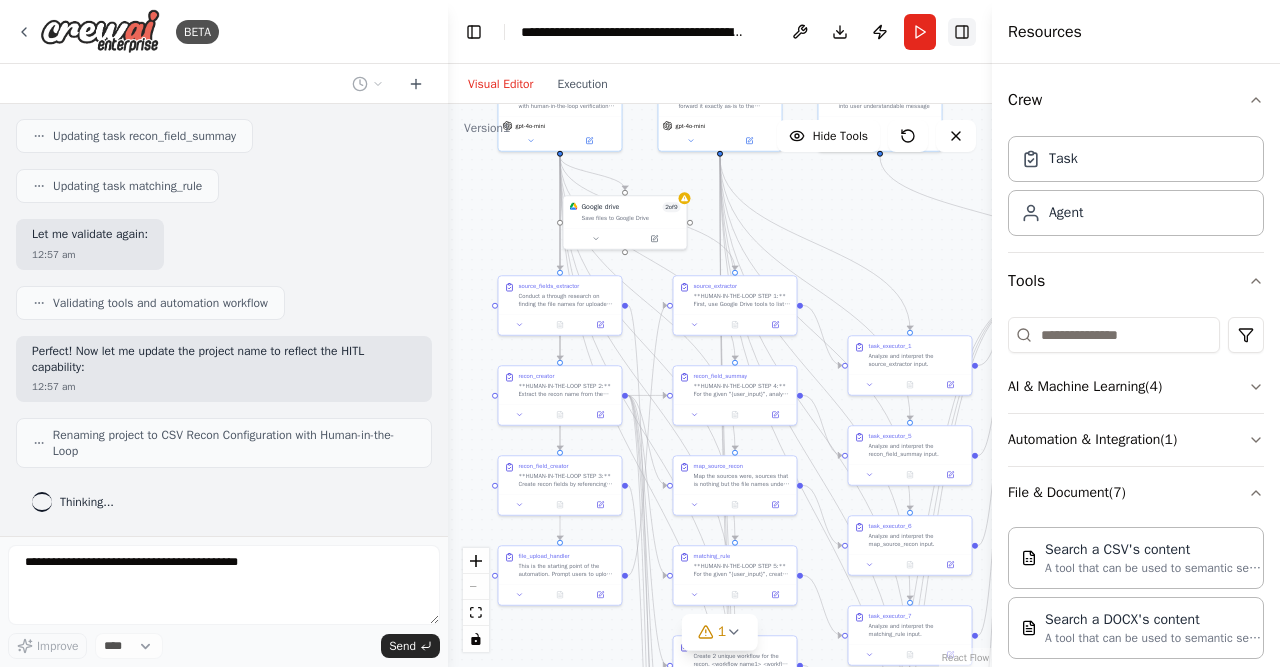 click on "Toggle Right Sidebar" at bounding box center [962, 32] 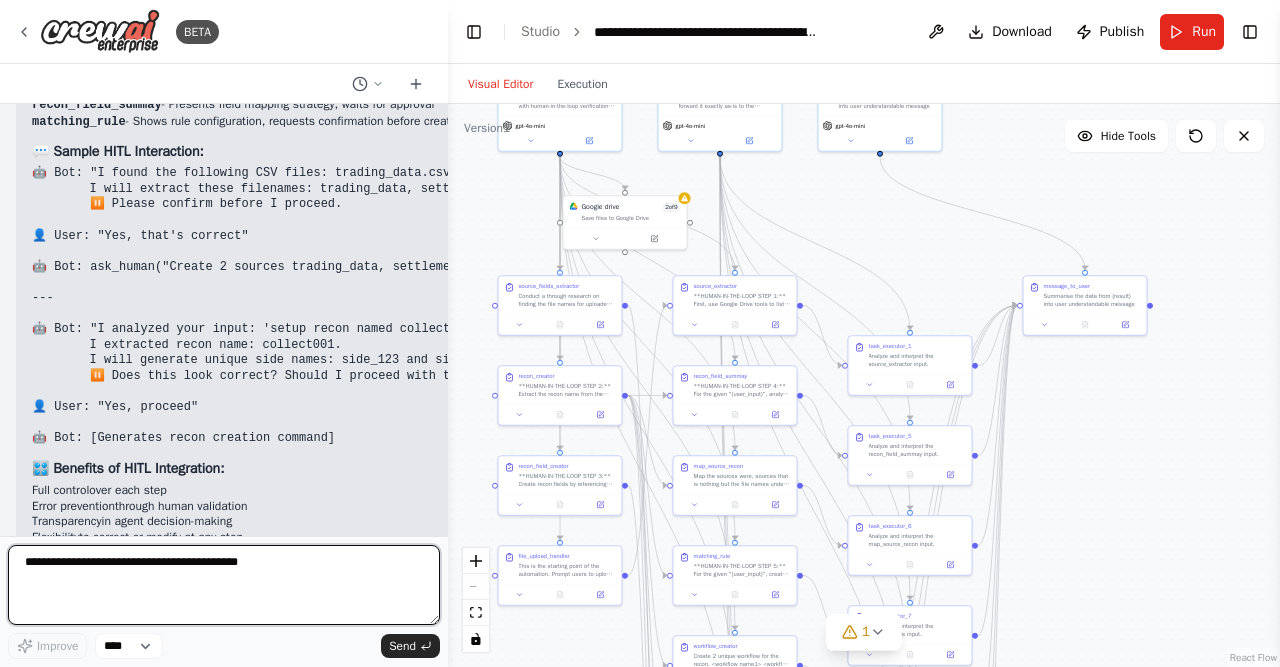 scroll, scrollTop: 13384, scrollLeft: 0, axis: vertical 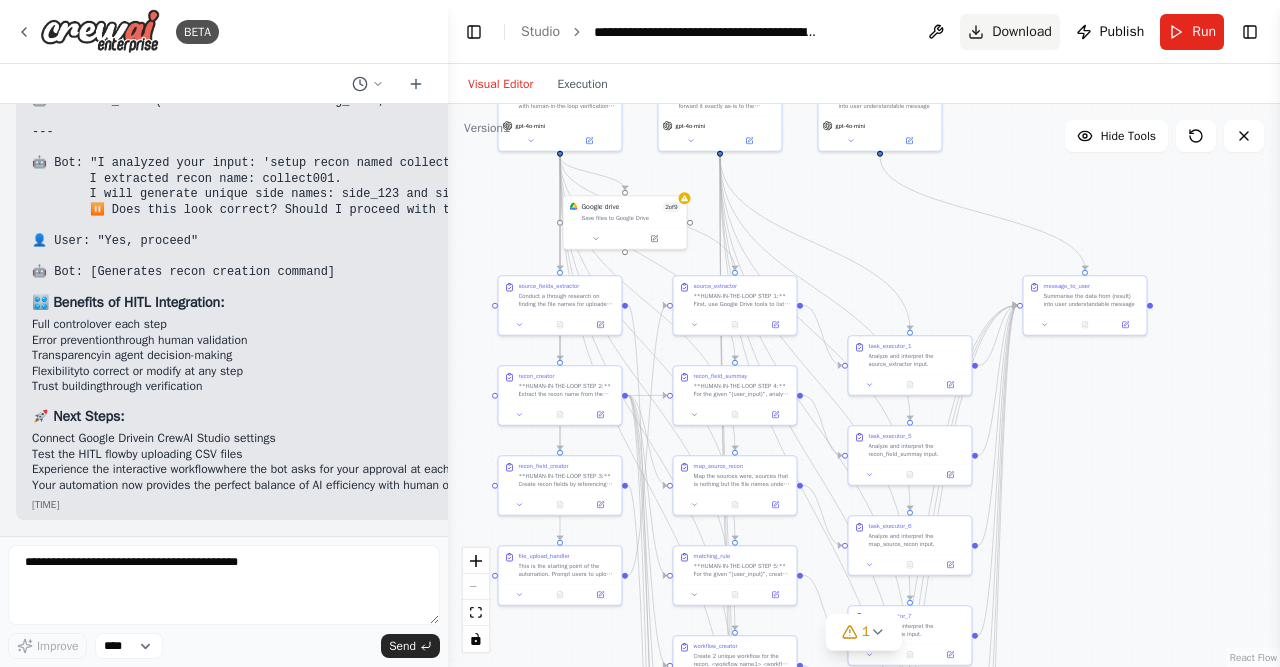 click on "Download" at bounding box center (1010, 32) 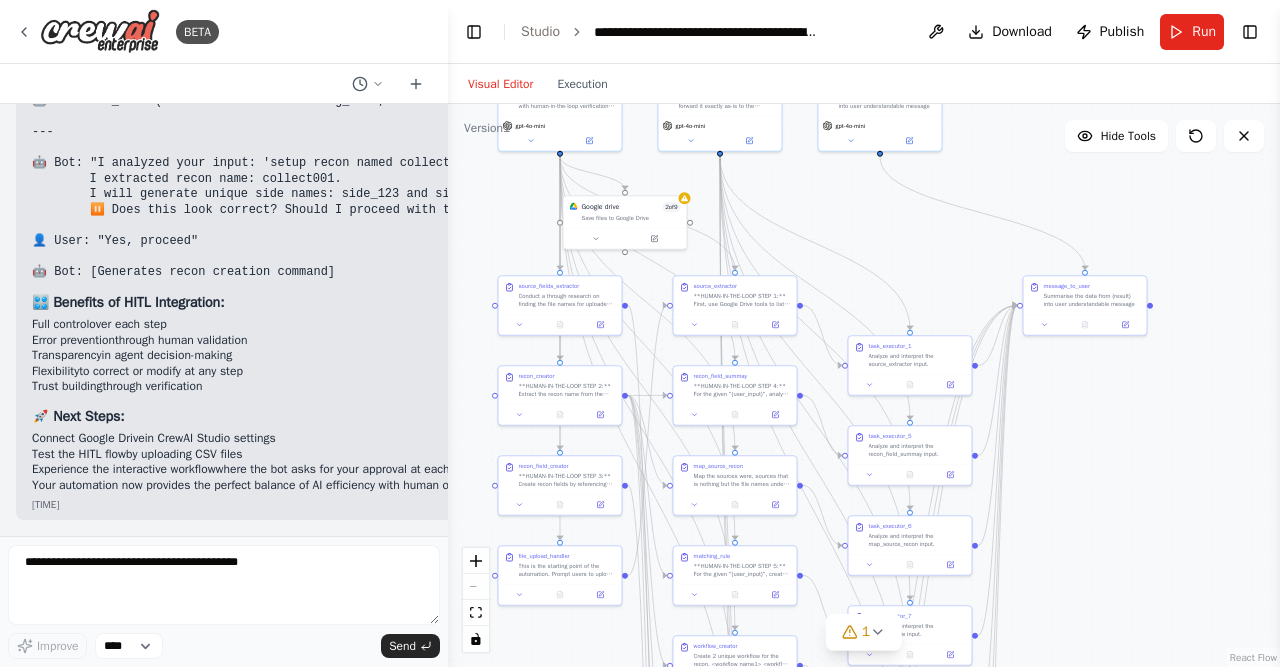click on ".deletable-edge-delete-btn {
width: 20px;
height: 20px;
border: 0px solid #ffffff;
color: #6b7280;
background-color: #f8fafc;
cursor: pointer;
border-radius: 50%;
font-size: 12px;
padding: 3px;
display: flex;
align-items: center;
justify-content: center;
transition: all 0.2s cubic-bezier(0.4, 0, 0.2, 1);
box-shadow: 0 2px 4px rgba(0, 0, 0, 0.1);
}
.deletable-edge-delete-btn:hover {
background-color: #ef4444;
color: #ffffff;
border-color: #dc2626;
transform: scale(1.1);
box-shadow: 0 4px 12px rgba(239, 68, 68, 0.4);
}
.deletable-edge-delete-btn:active {
transform: scale(0.95);
box-shadow: 0 2px 4px rgba(239, 68, 68, 0.3);
}
information gatherer from files gpt-4o-mini Task Executor gpt-4o-mini" at bounding box center [864, 385] 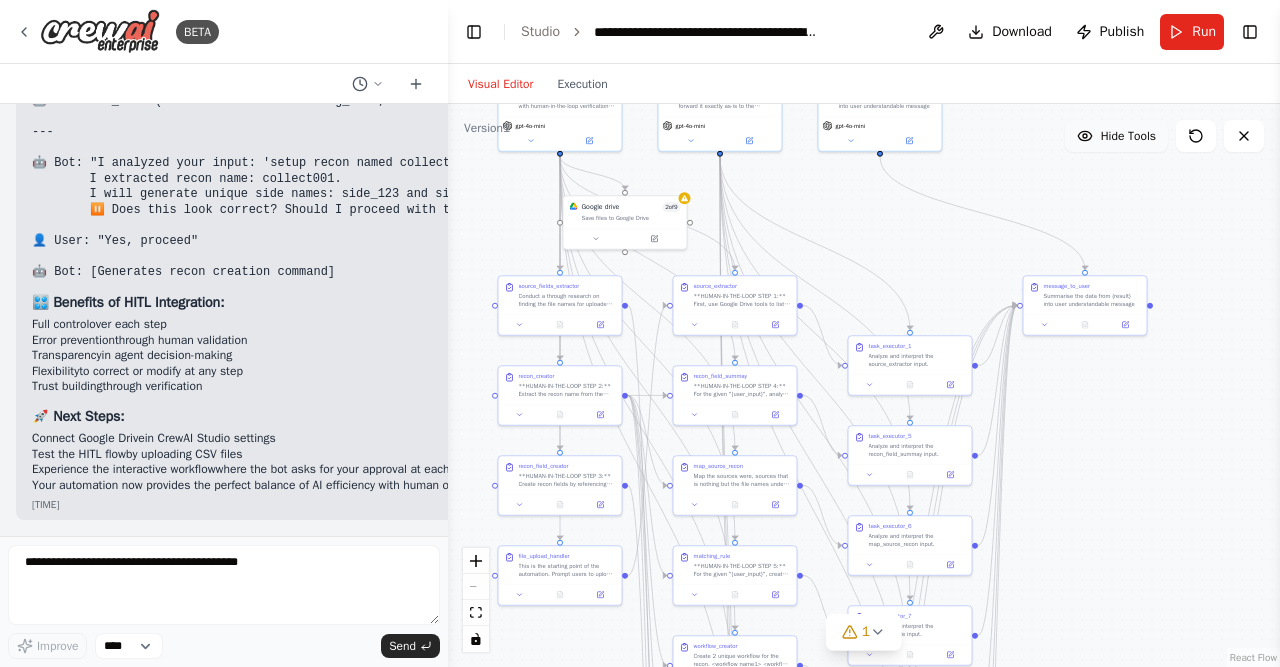 click on "Hide Tools" at bounding box center (1128, 136) 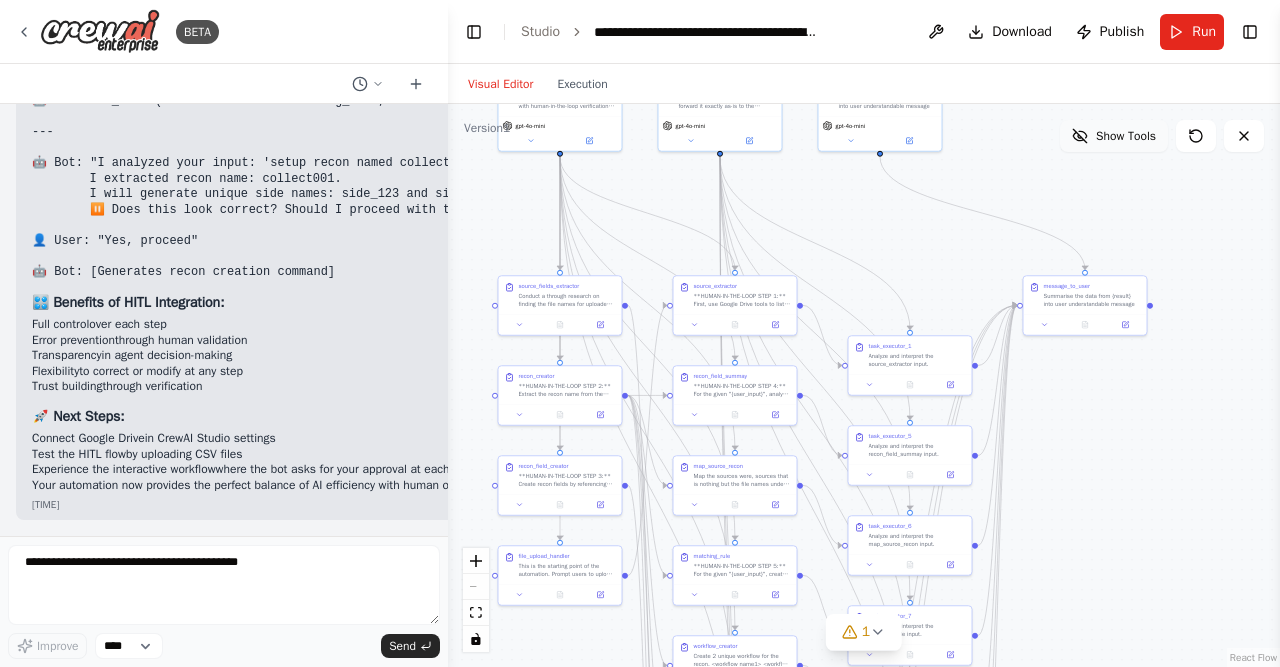 click on "Show Tools" at bounding box center (1126, 136) 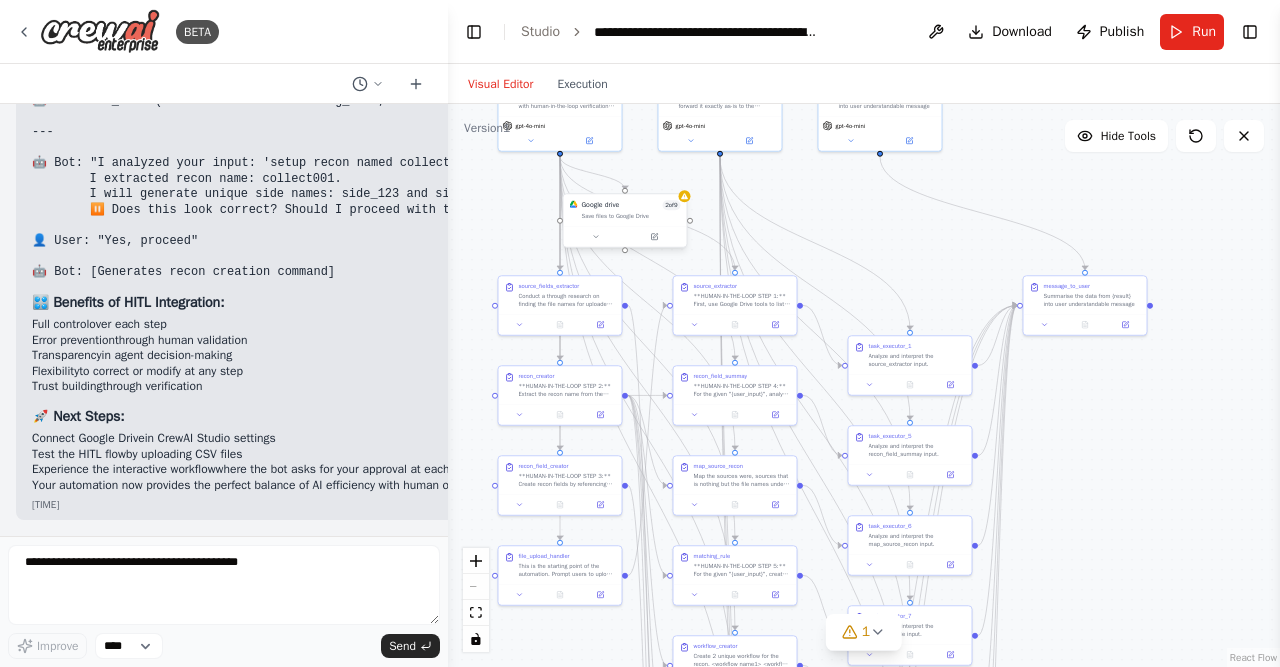 click on "Save files to Google Drive" at bounding box center (631, 216) 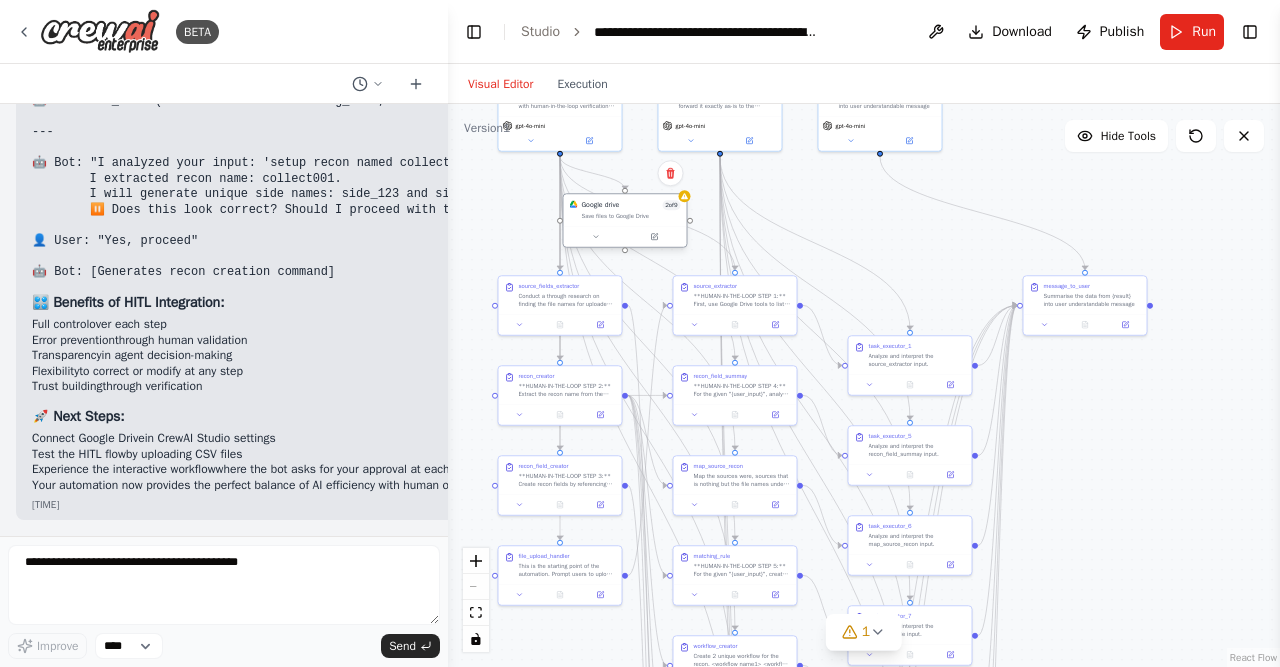 click on "Google drive 2  of  9 Save files to Google Drive" at bounding box center (625, 210) 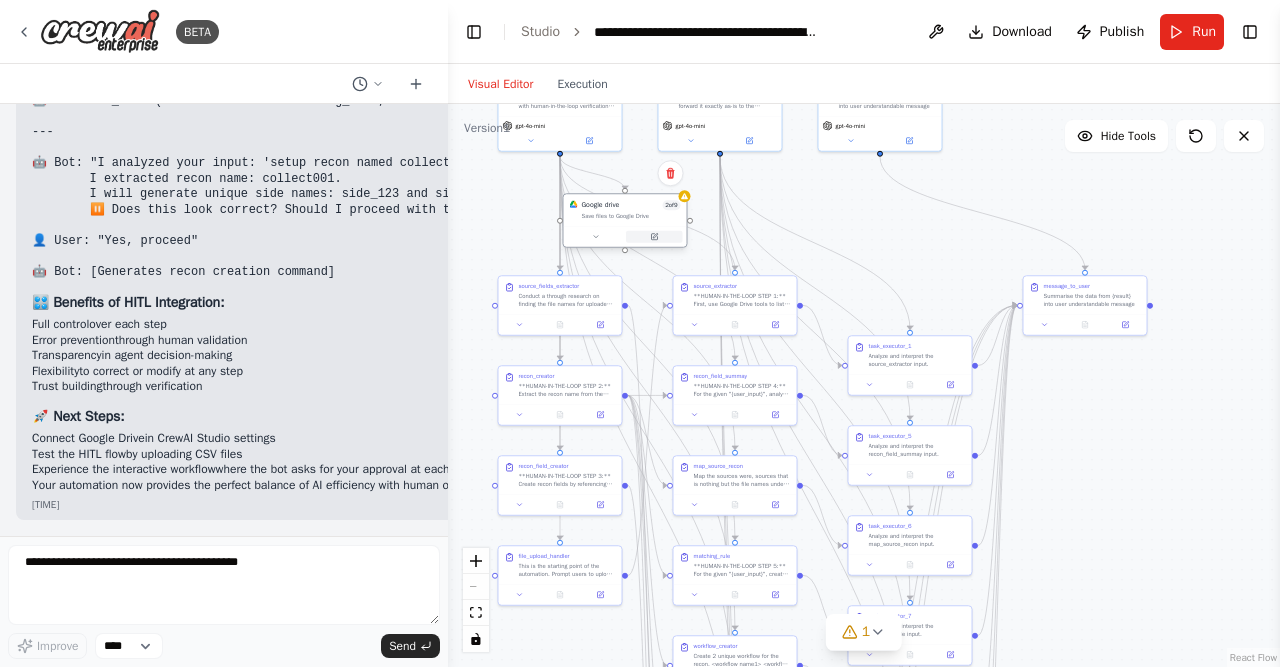 click 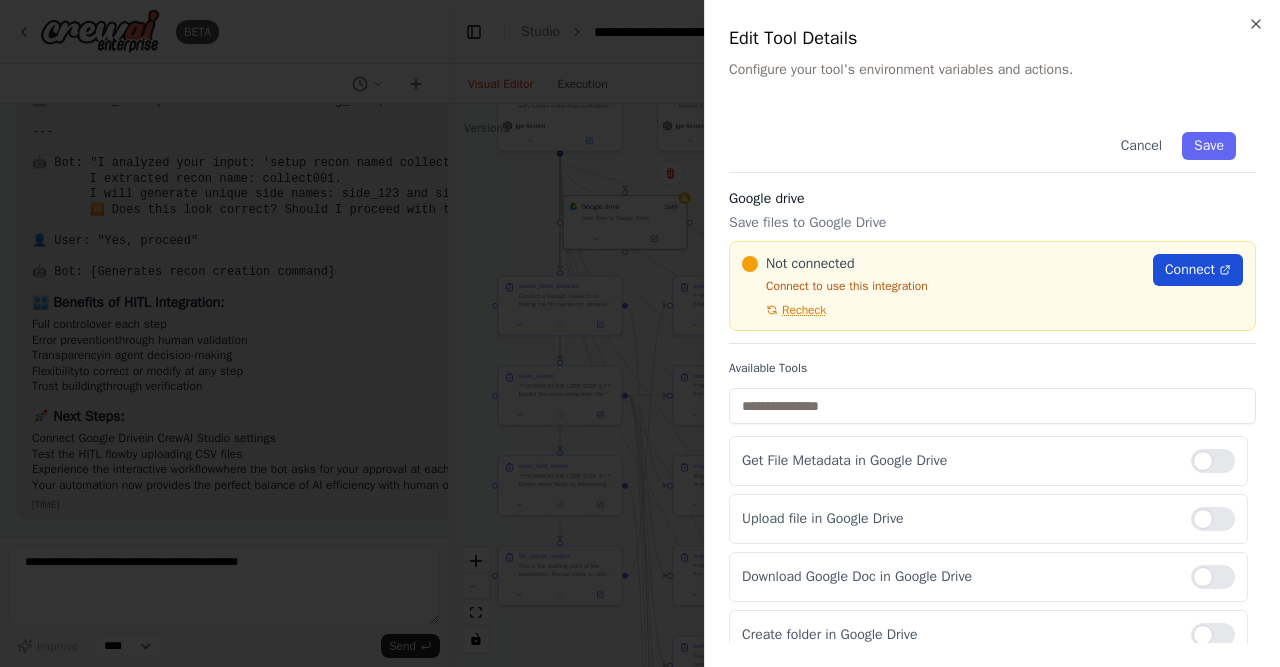 click on "Connect" at bounding box center [1190, 270] 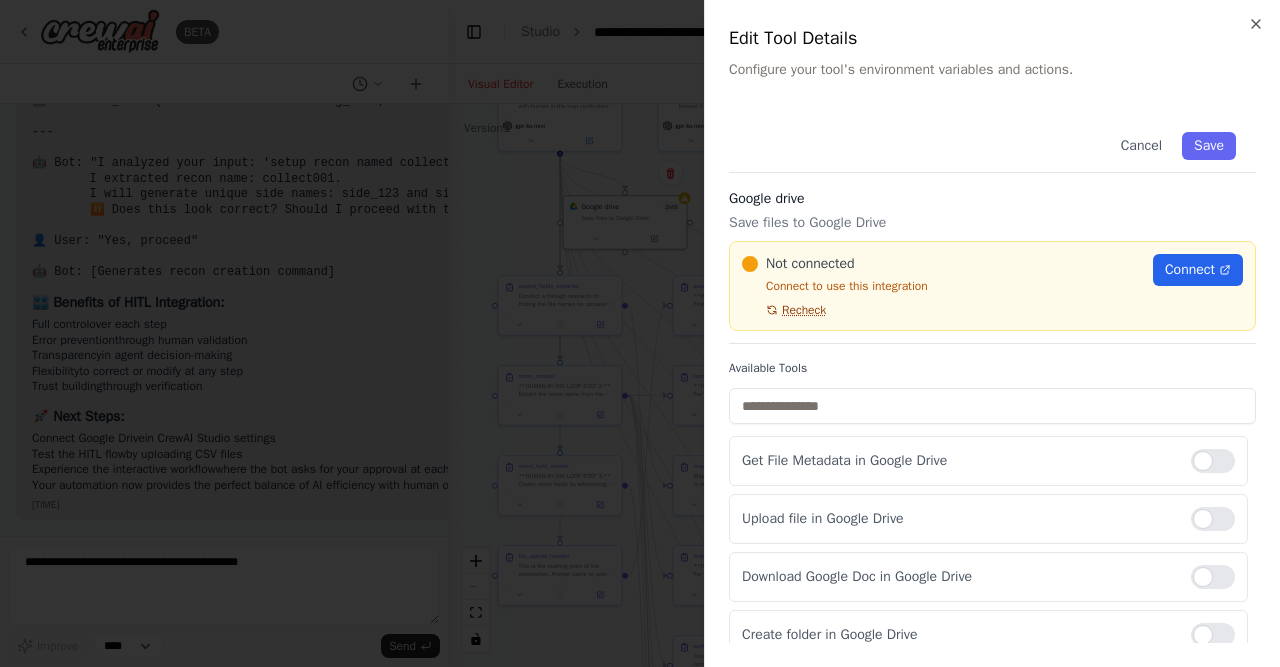 click on "Recheck" at bounding box center (804, 310) 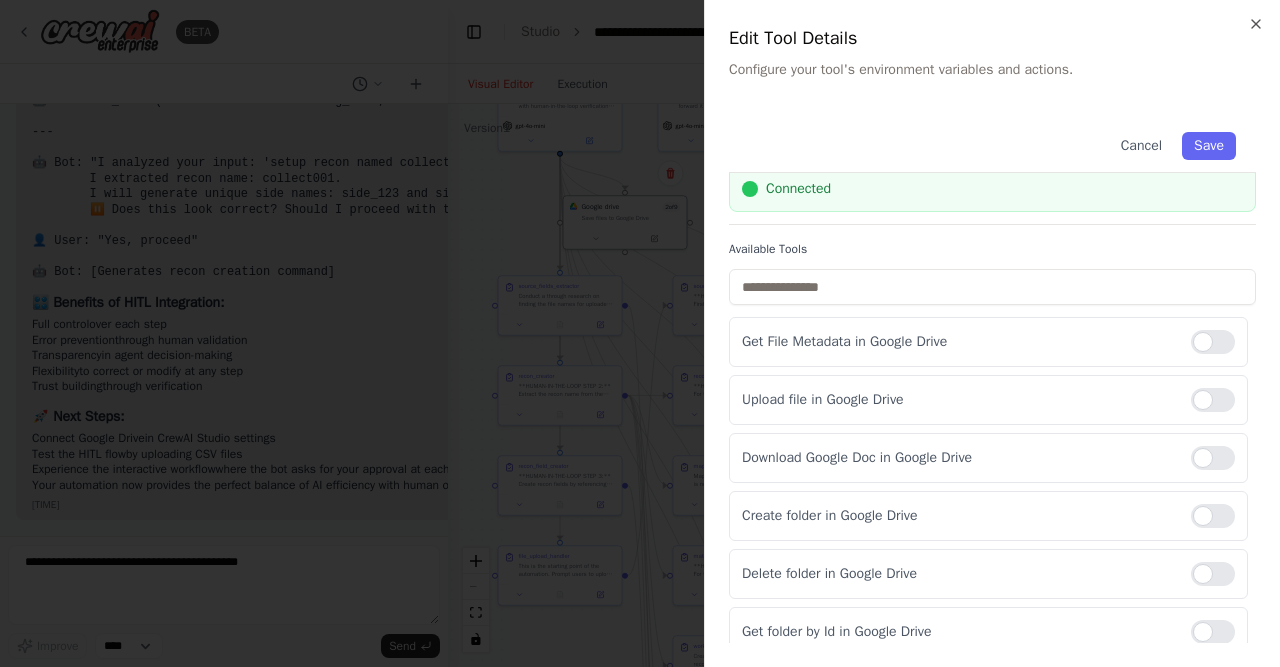 scroll, scrollTop: 0, scrollLeft: 0, axis: both 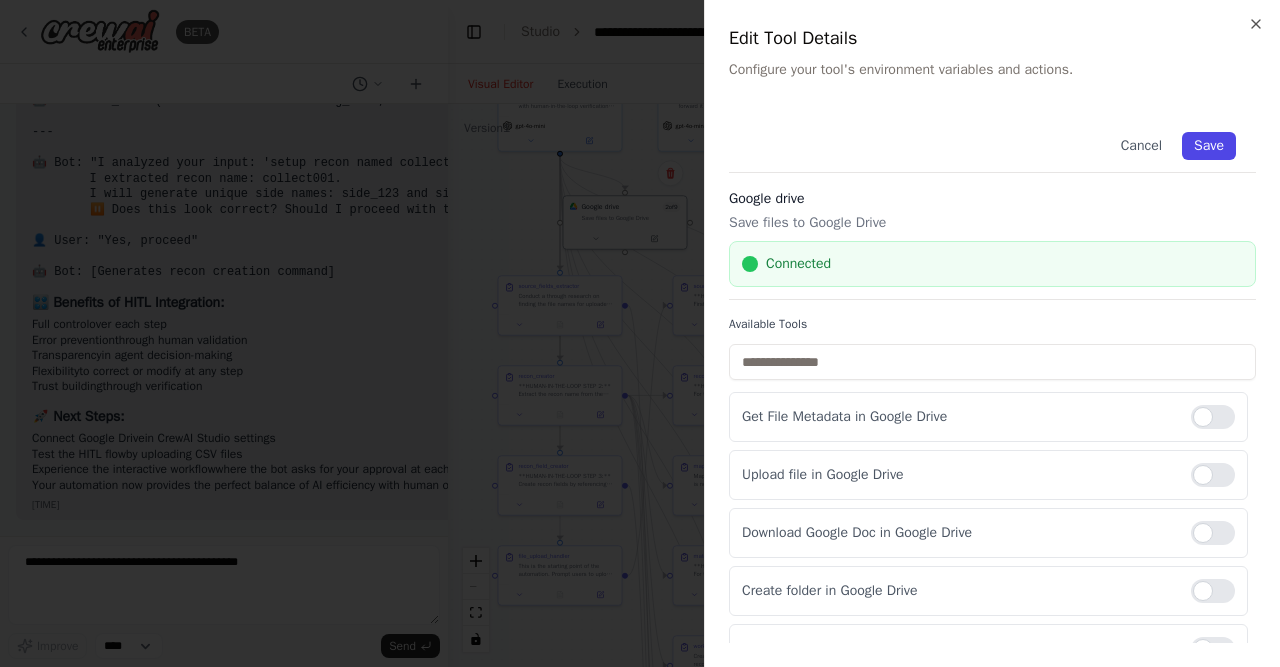 click on "Save" at bounding box center (1209, 146) 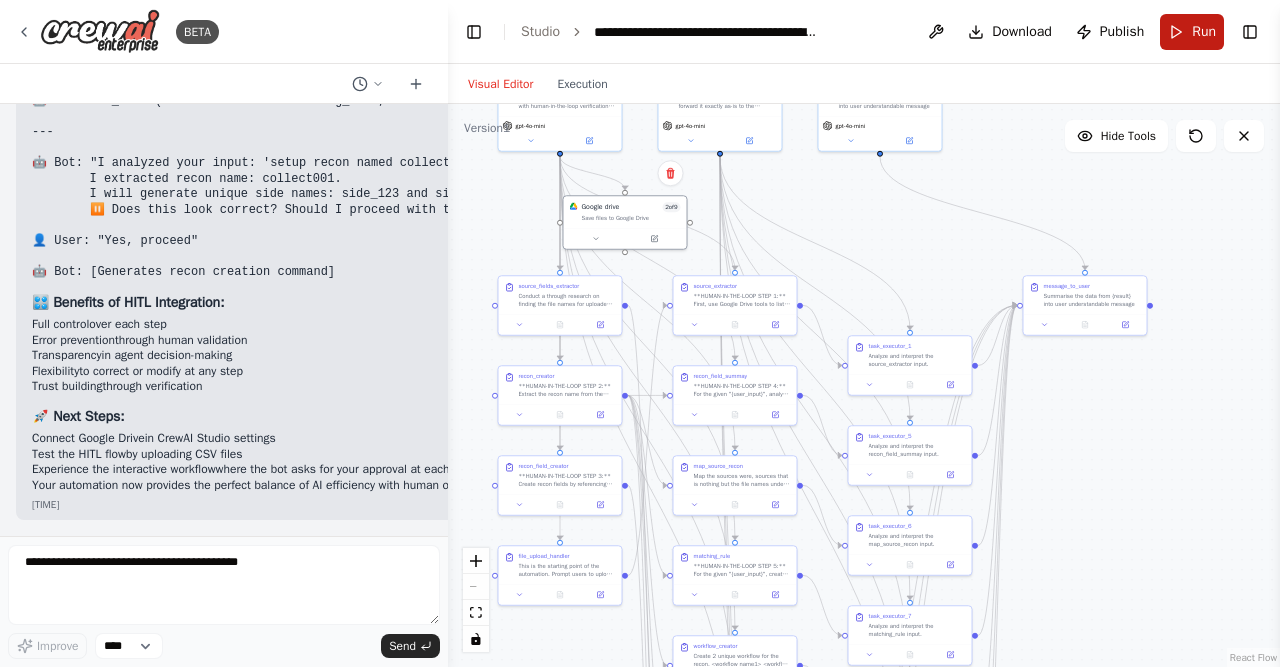 click on "Run" at bounding box center (1204, 32) 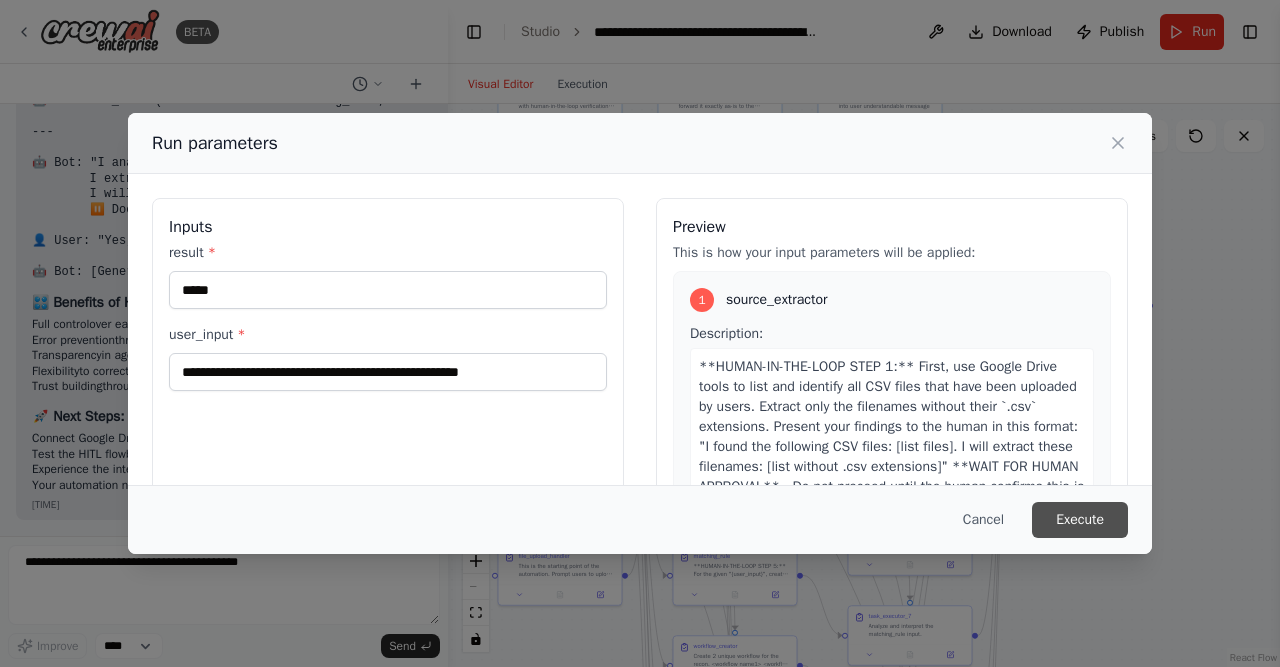 click on "Execute" at bounding box center [1080, 520] 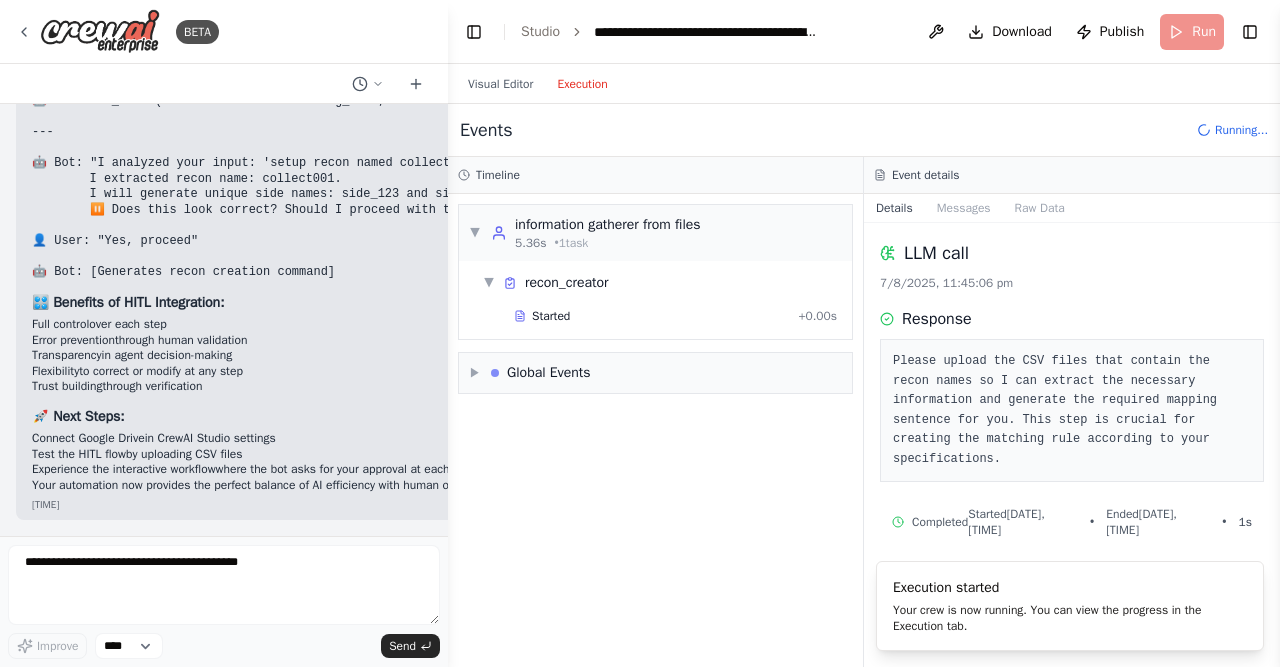 click on "Execution" at bounding box center (582, 84) 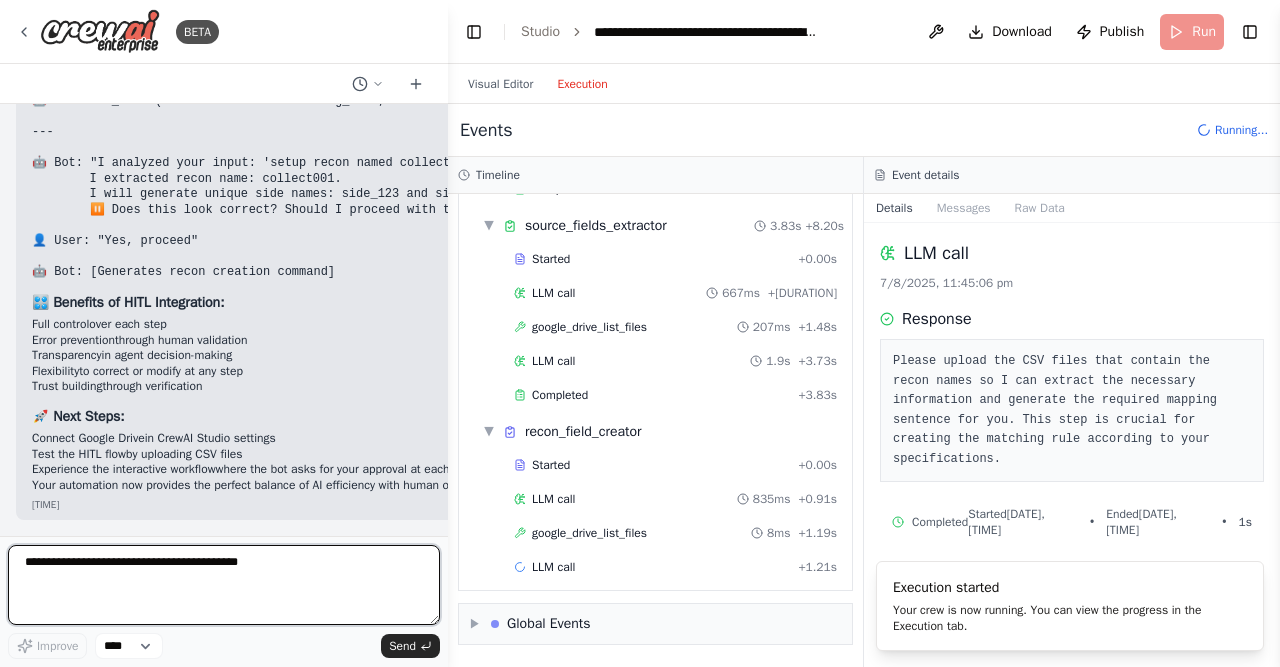click at bounding box center [224, 585] 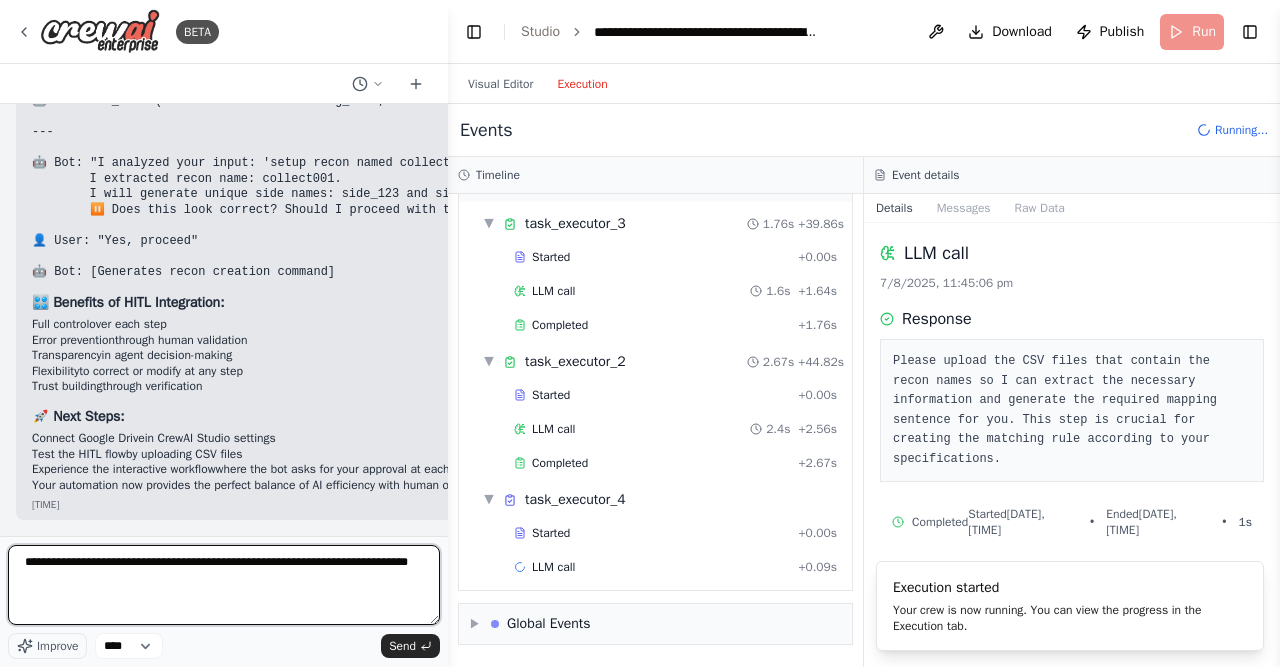 type on "**********" 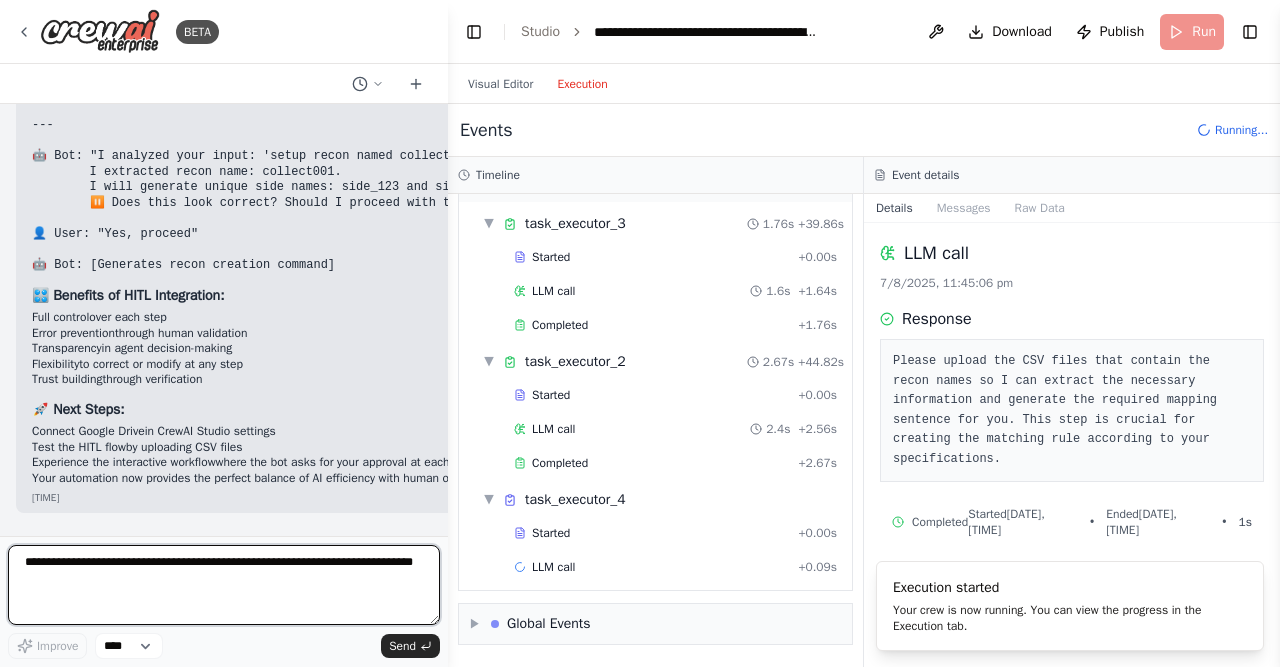 type 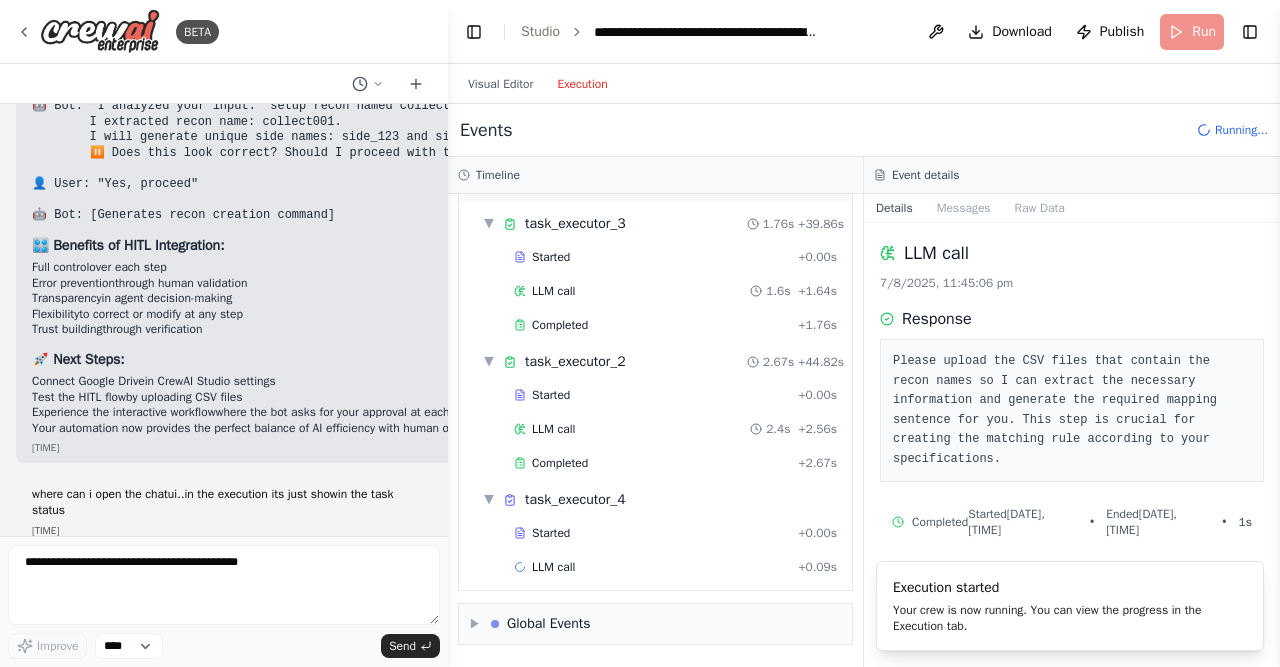 scroll, scrollTop: 13518, scrollLeft: 0, axis: vertical 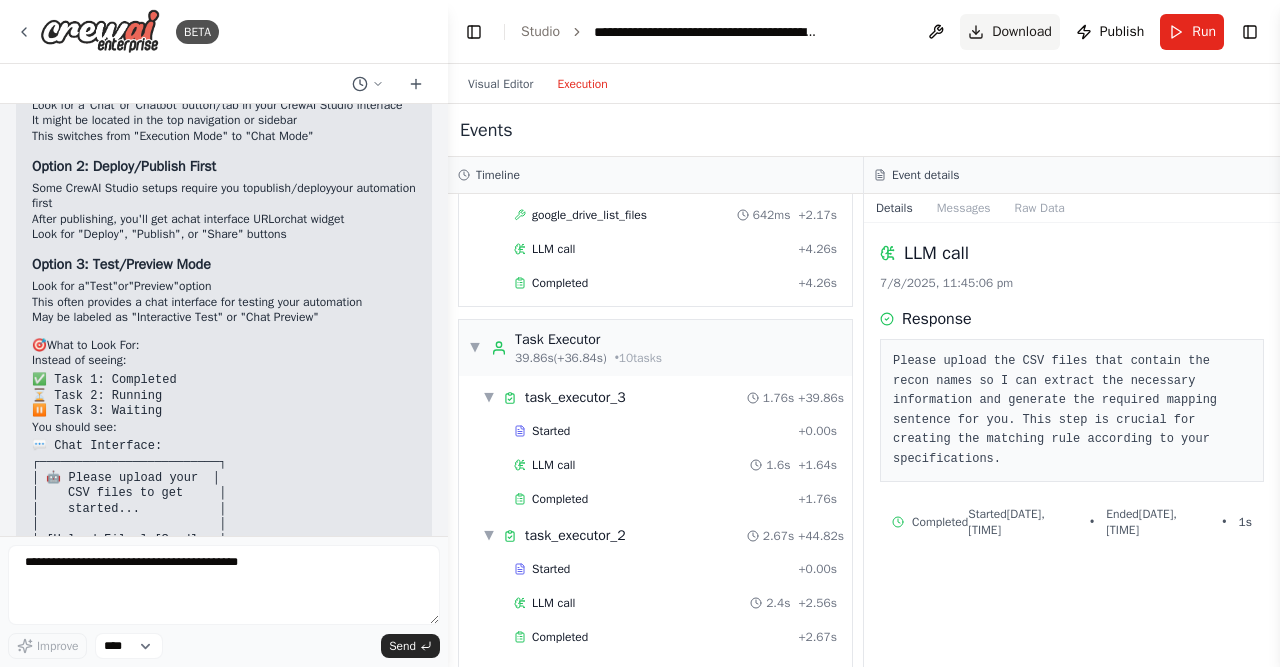 click on "Download" at bounding box center [1022, 32] 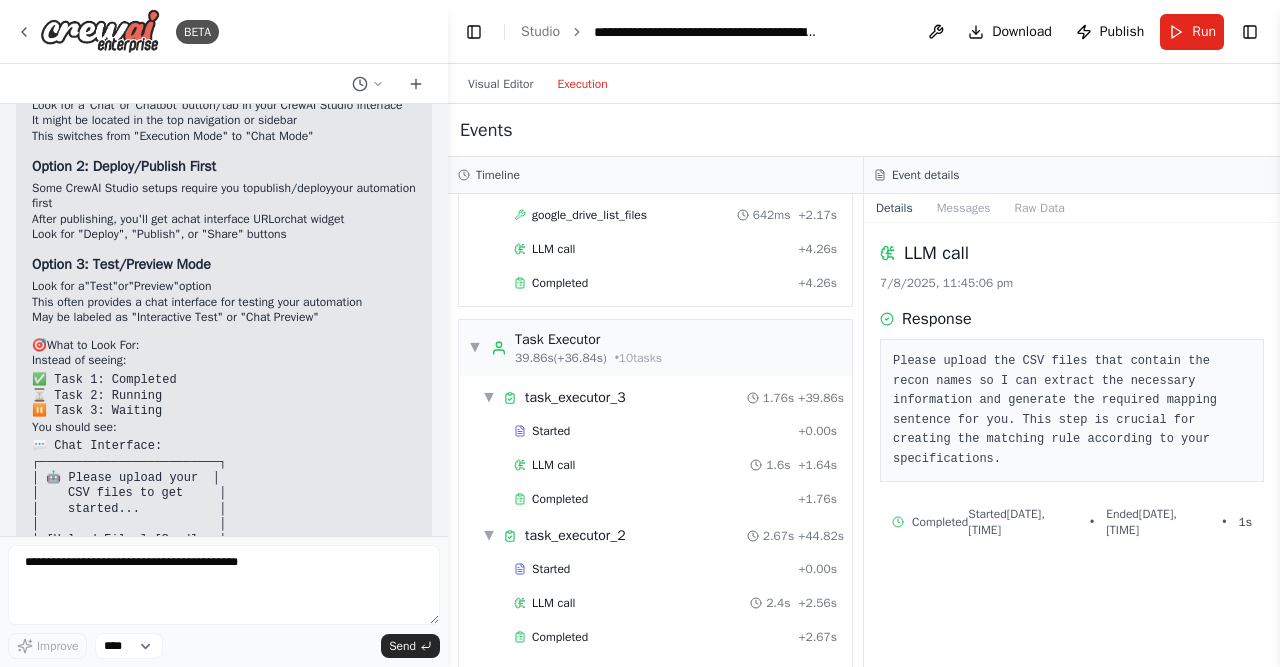 scroll, scrollTop: 14422, scrollLeft: 0, axis: vertical 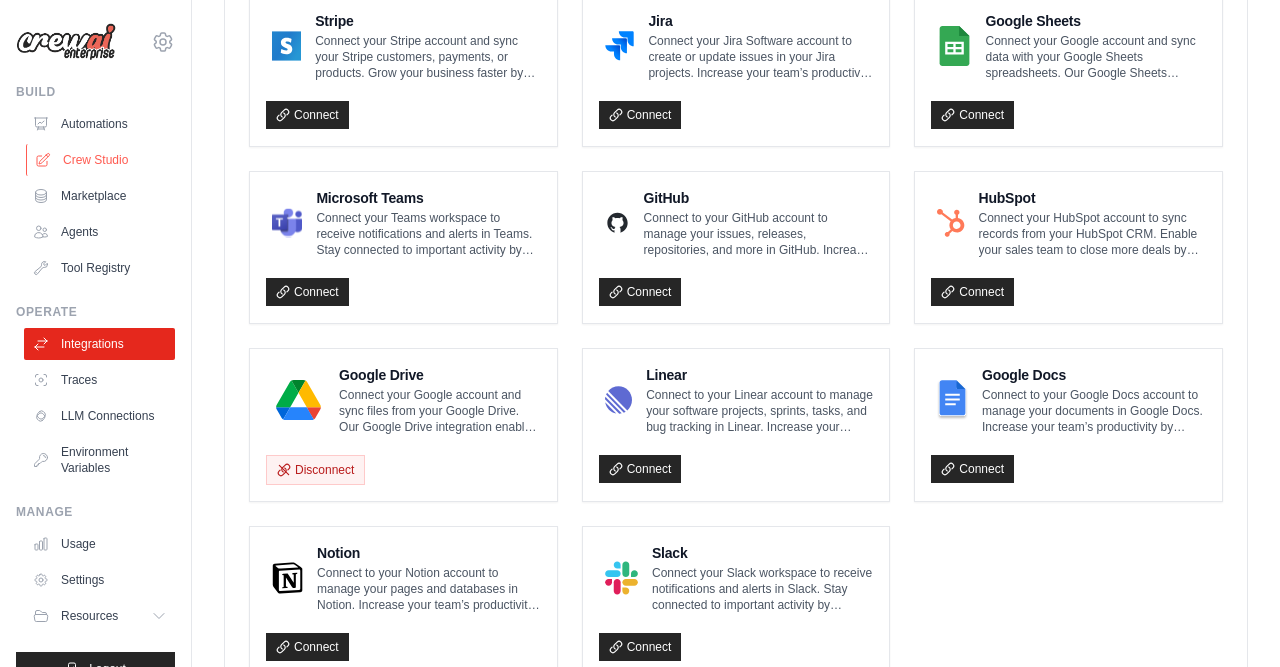click on "Crew Studio" at bounding box center [101, 160] 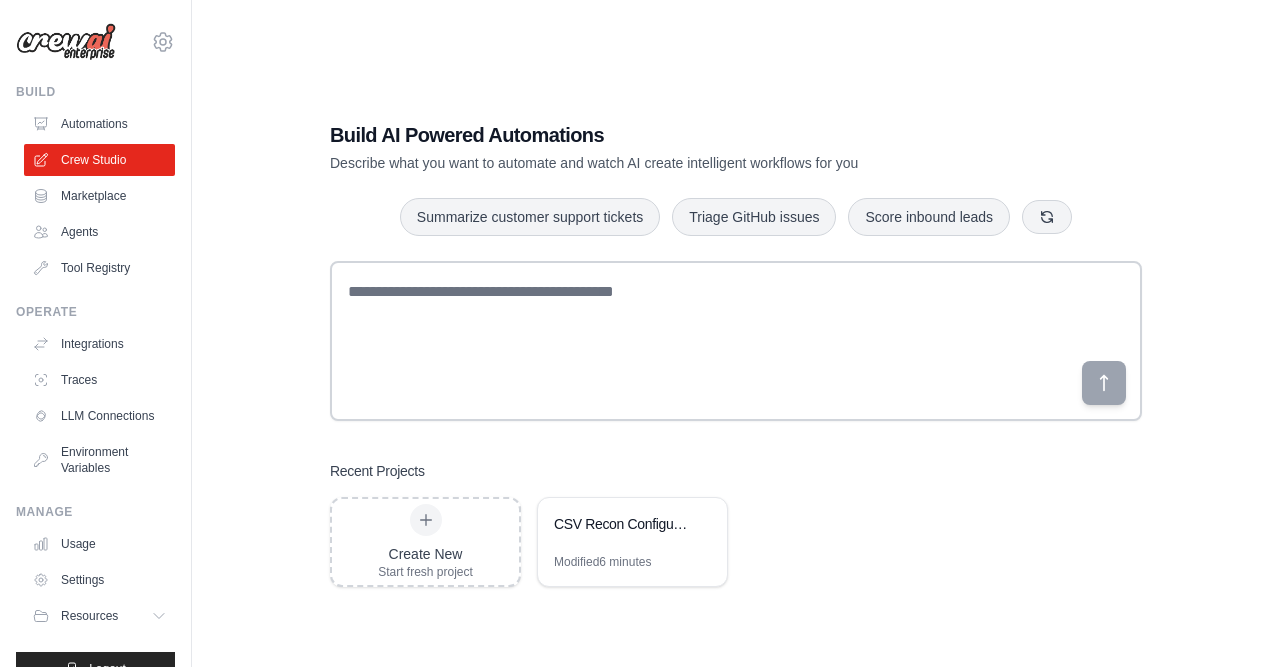 scroll, scrollTop: 40, scrollLeft: 0, axis: vertical 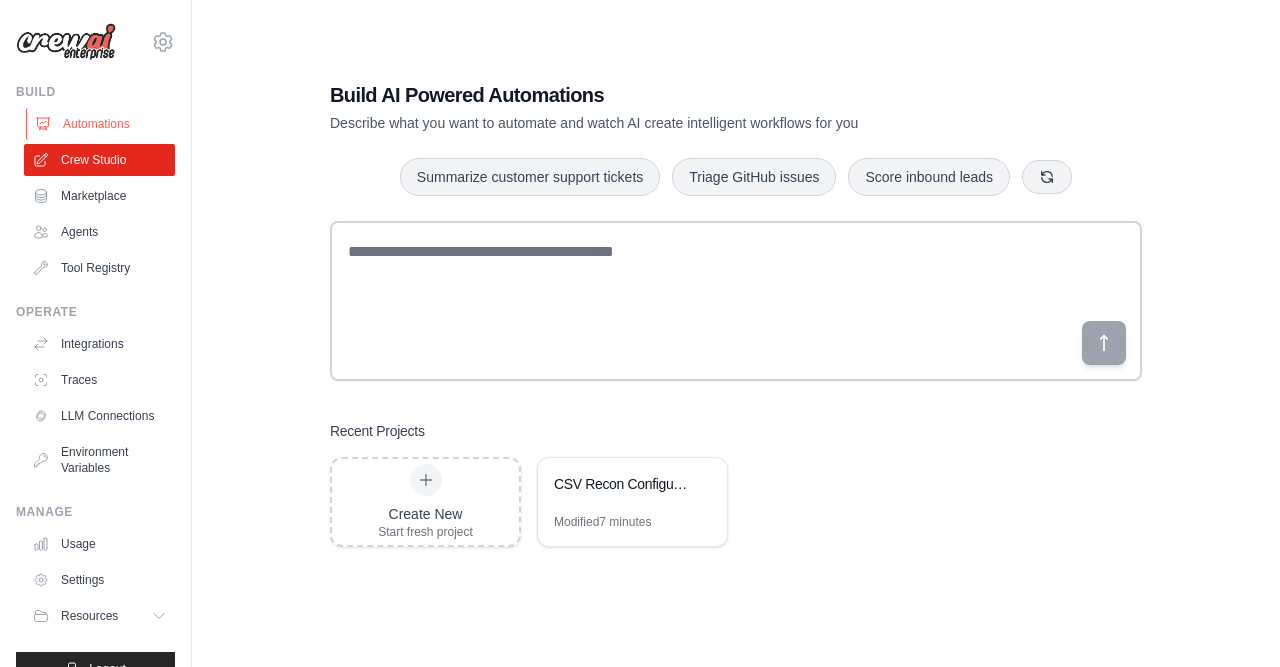 click on "Automations" at bounding box center (101, 124) 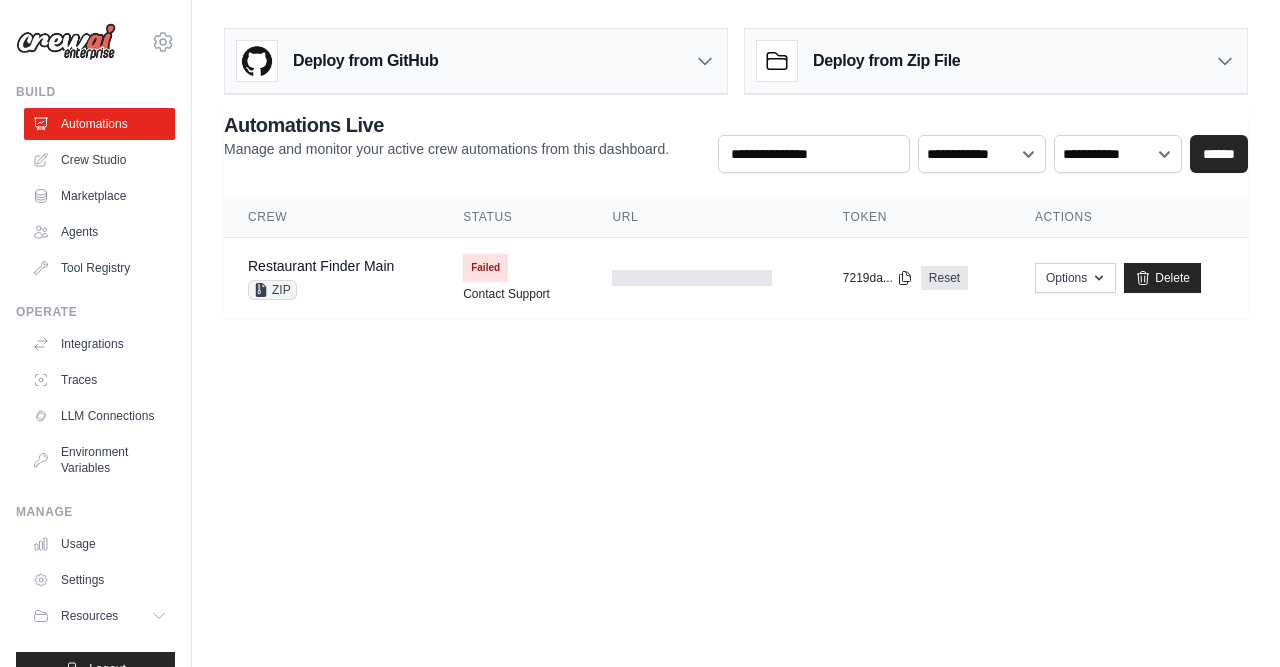 scroll, scrollTop: 0, scrollLeft: 0, axis: both 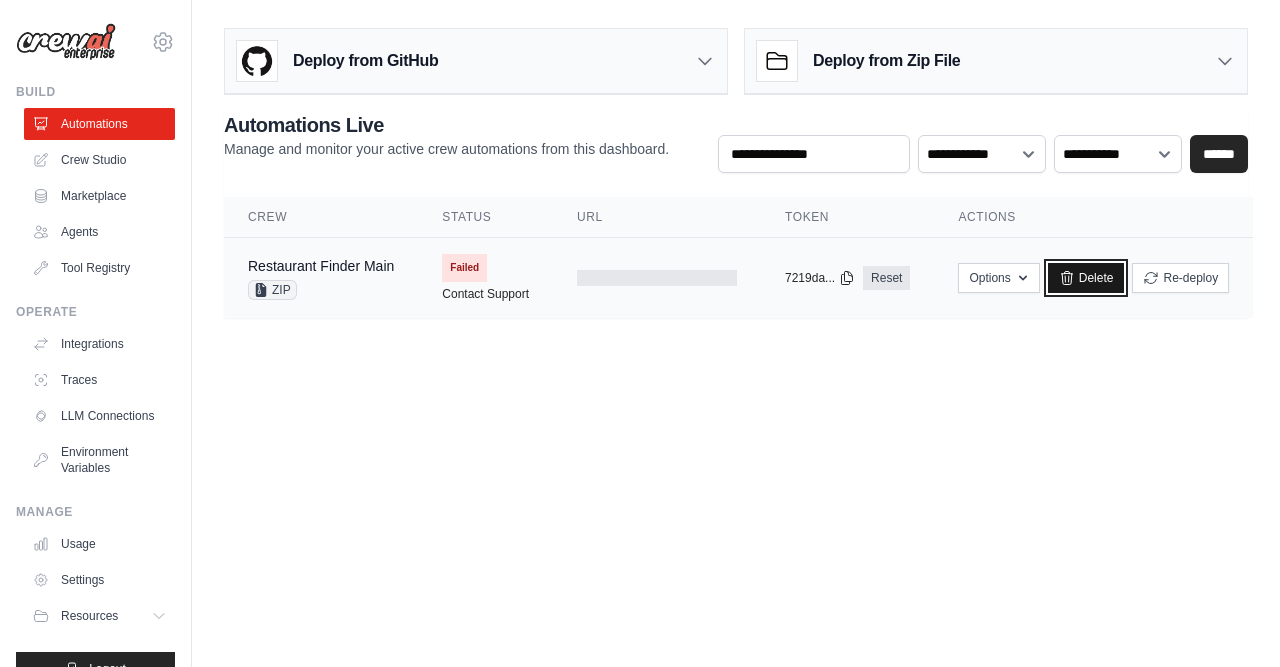 click on "Delete" at bounding box center [1086, 278] 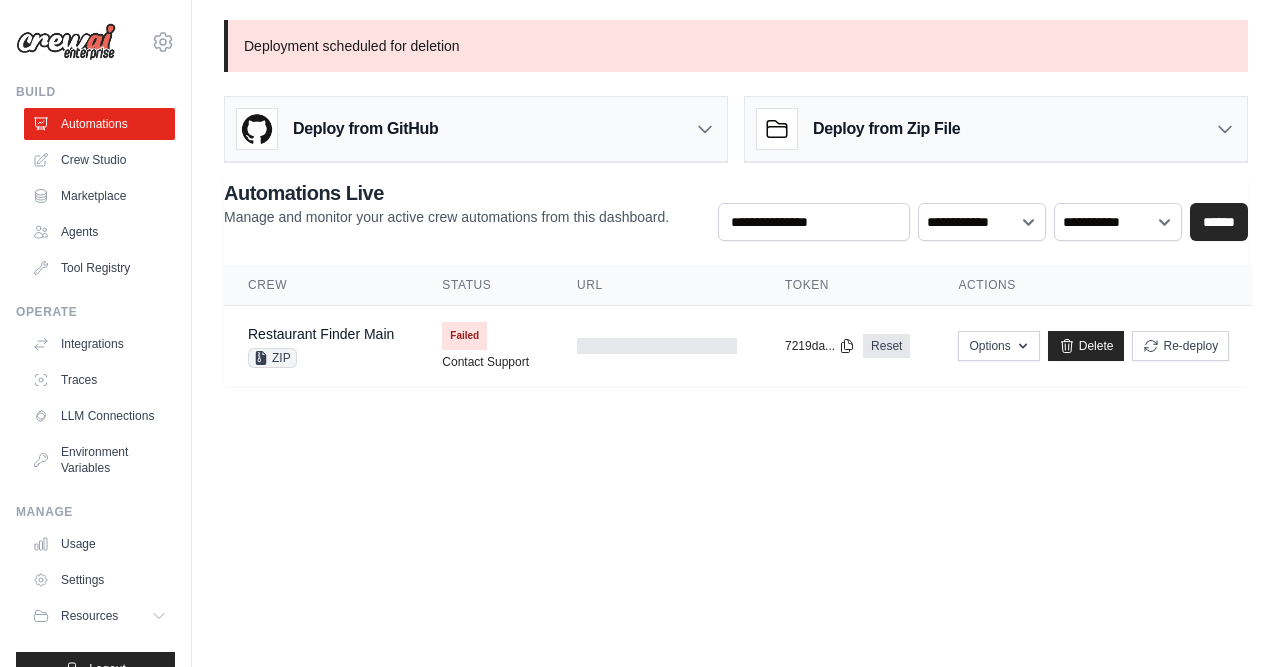 scroll, scrollTop: 0, scrollLeft: 0, axis: both 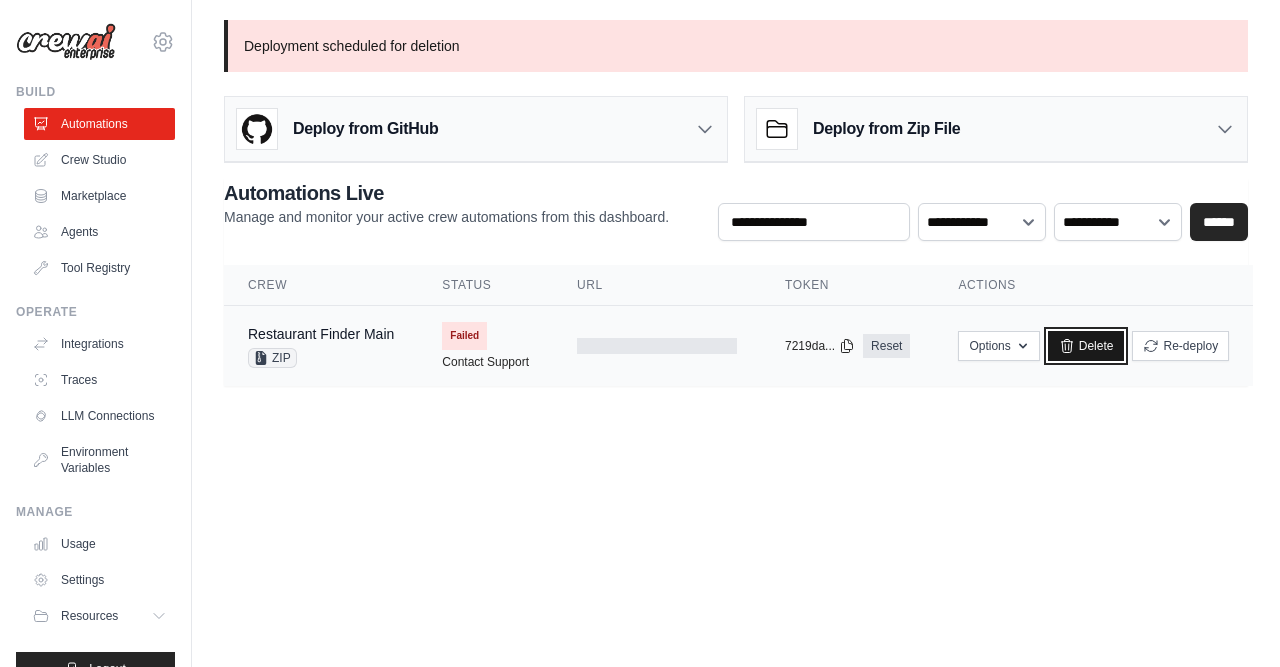 click on "Delete" at bounding box center (1086, 346) 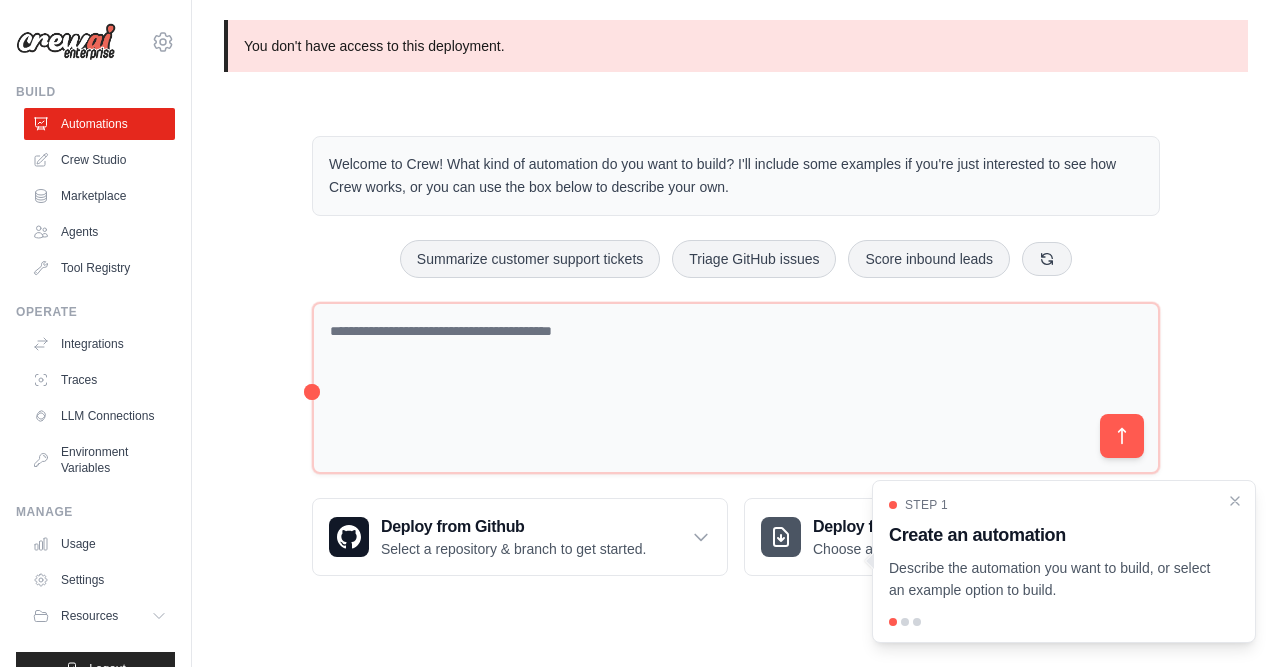 scroll, scrollTop: 0, scrollLeft: 0, axis: both 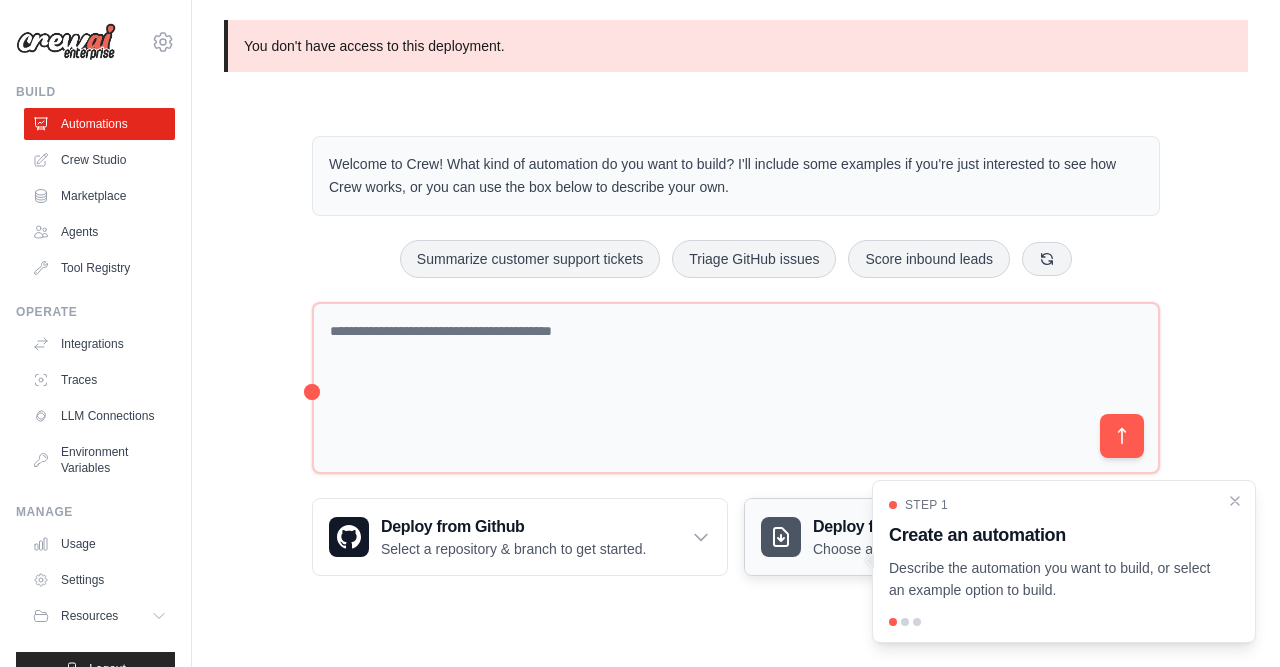 click on "Deploy from zip file" at bounding box center (897, 527) 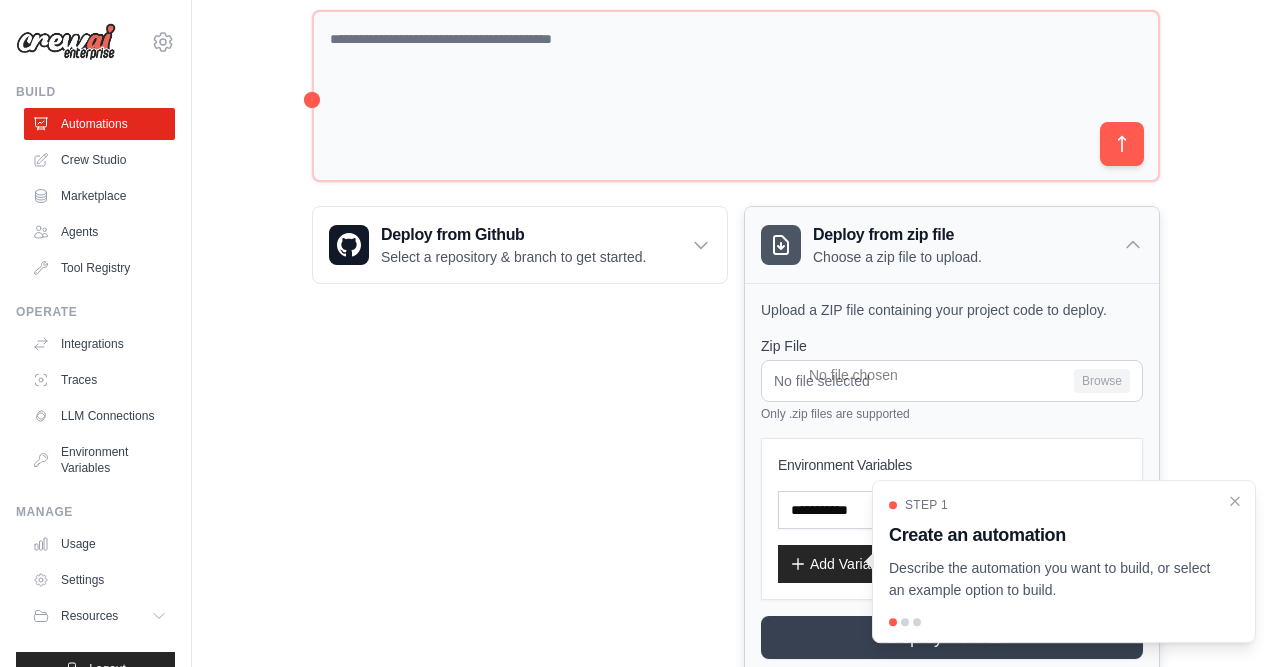 scroll, scrollTop: 293, scrollLeft: 0, axis: vertical 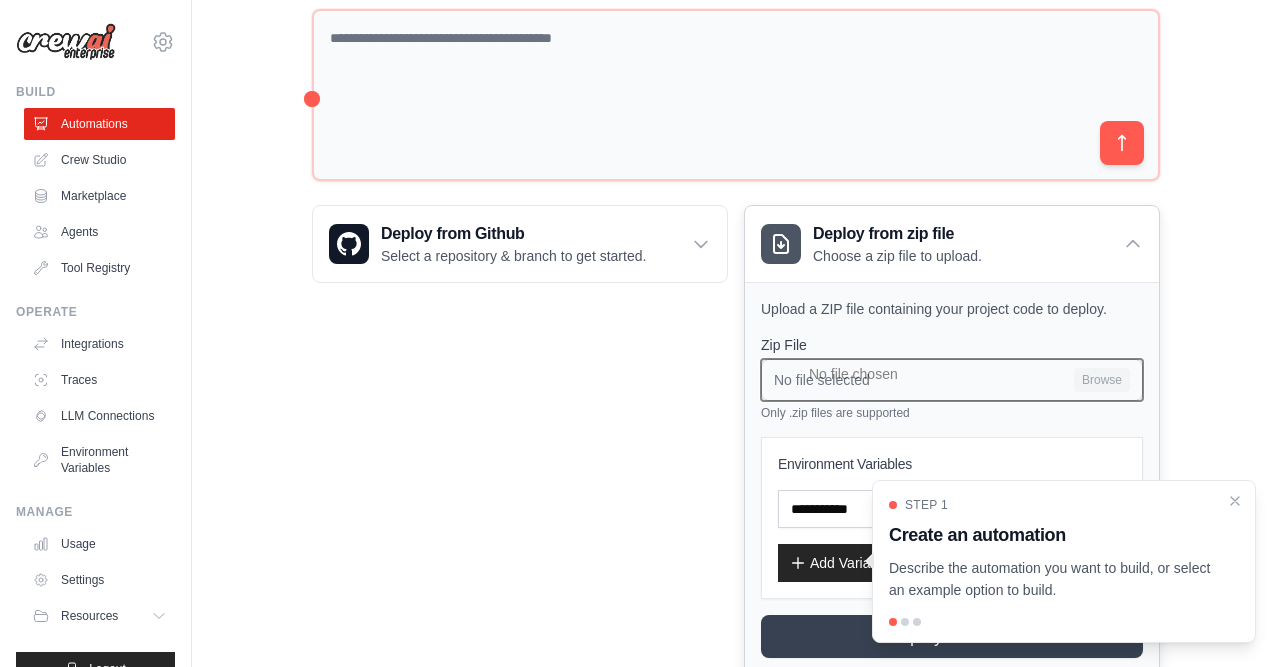 click on "No file selected
Browse" at bounding box center (952, 380) 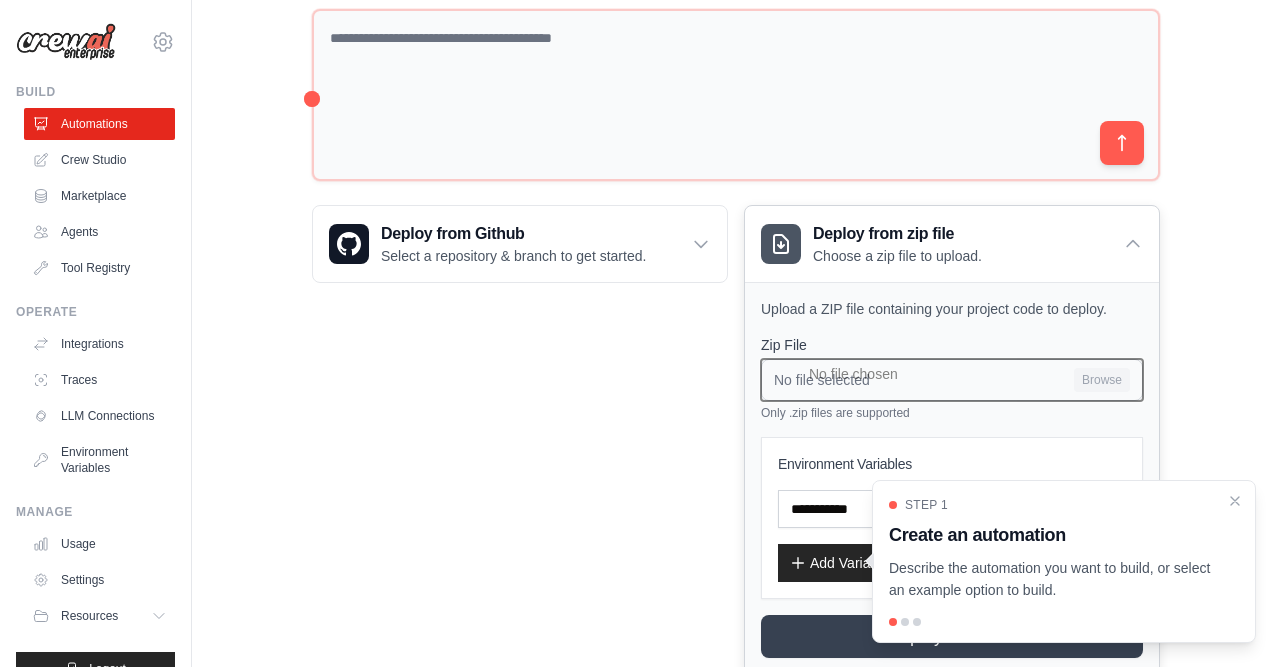 type on "**********" 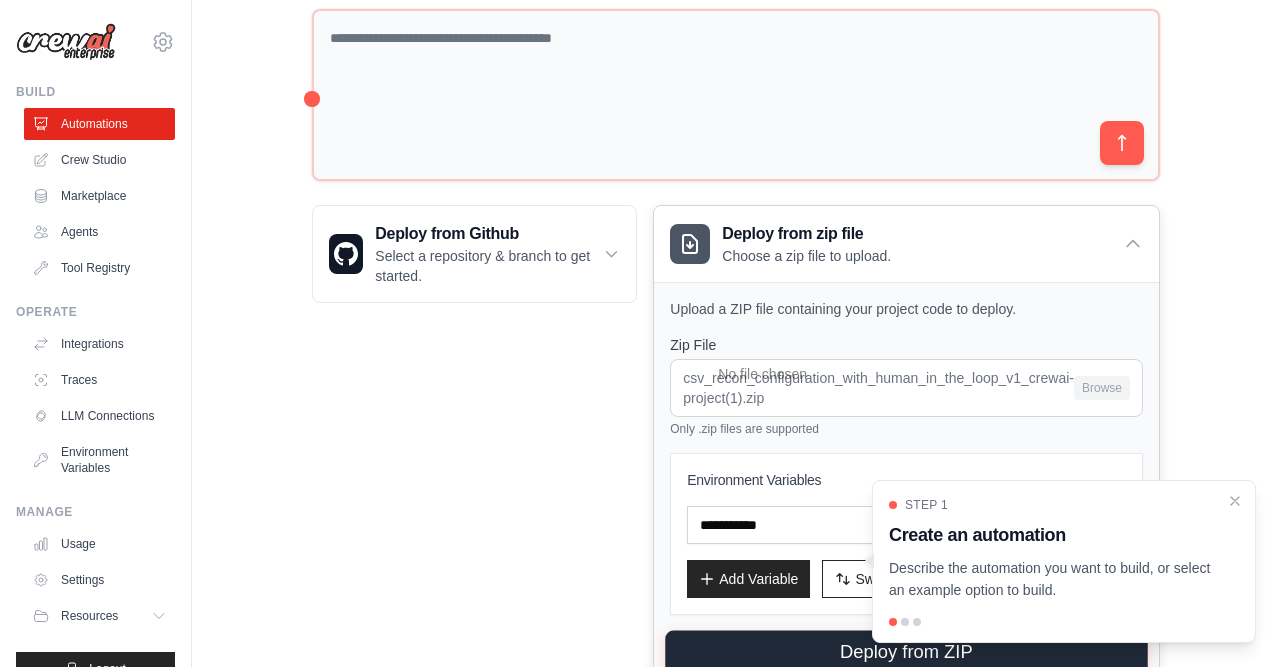 click on "Deploy from ZIP" at bounding box center [907, 653] 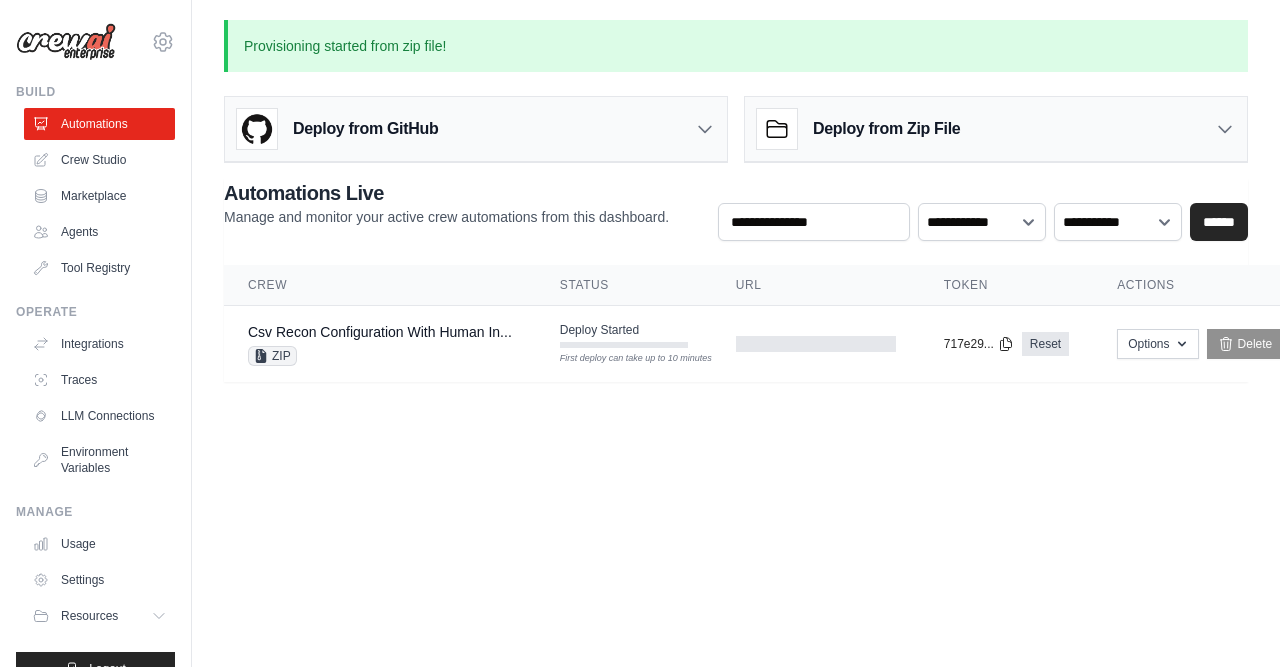 scroll, scrollTop: 0, scrollLeft: 0, axis: both 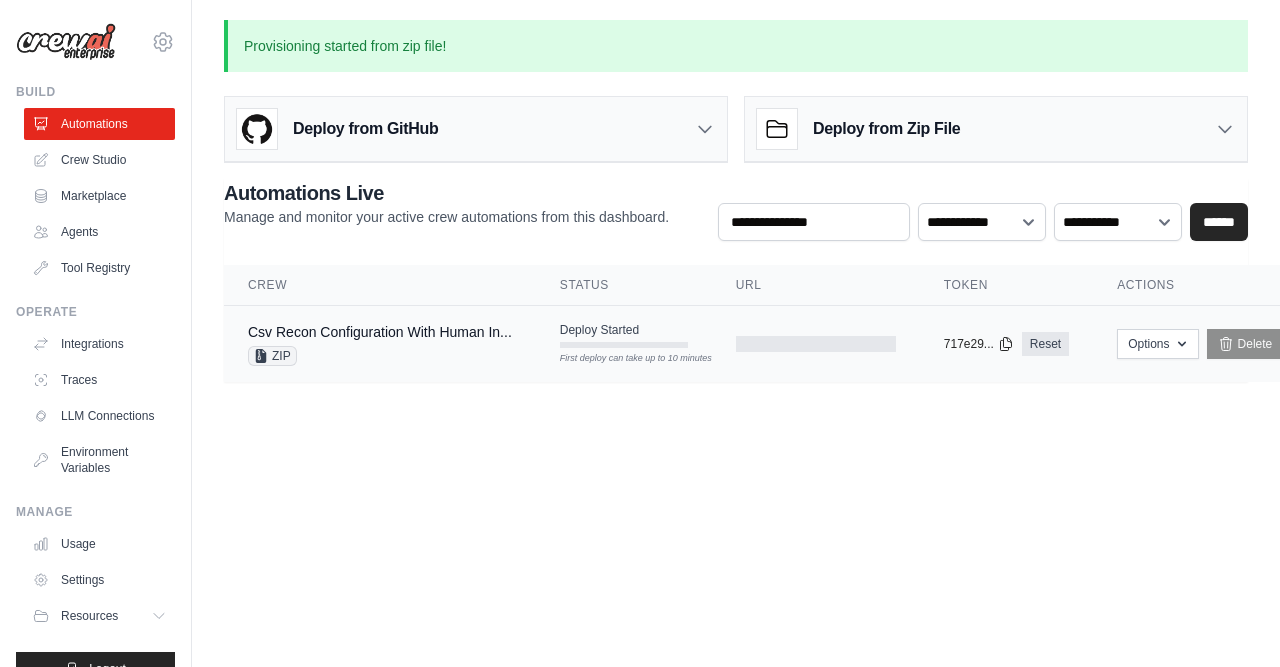 click on "Deploy Started
First deploy can take up to 10 minutes" at bounding box center [624, 335] 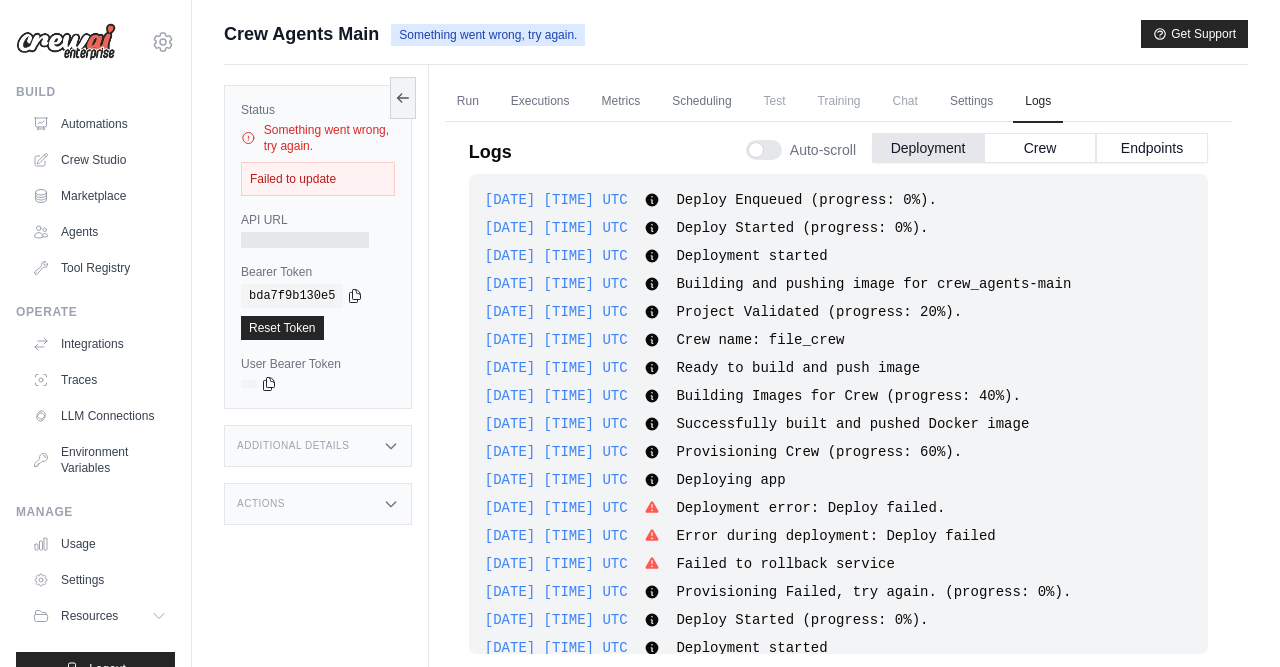 scroll, scrollTop: 0, scrollLeft: 0, axis: both 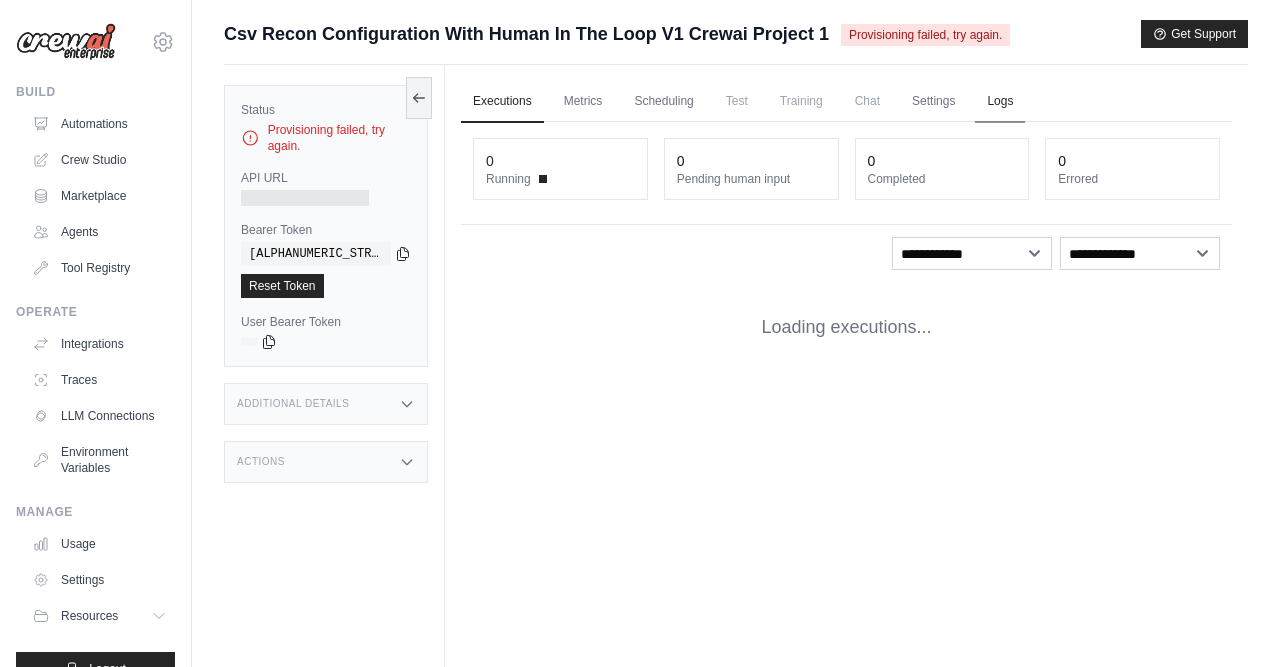 click on "Logs" at bounding box center (1000, 102) 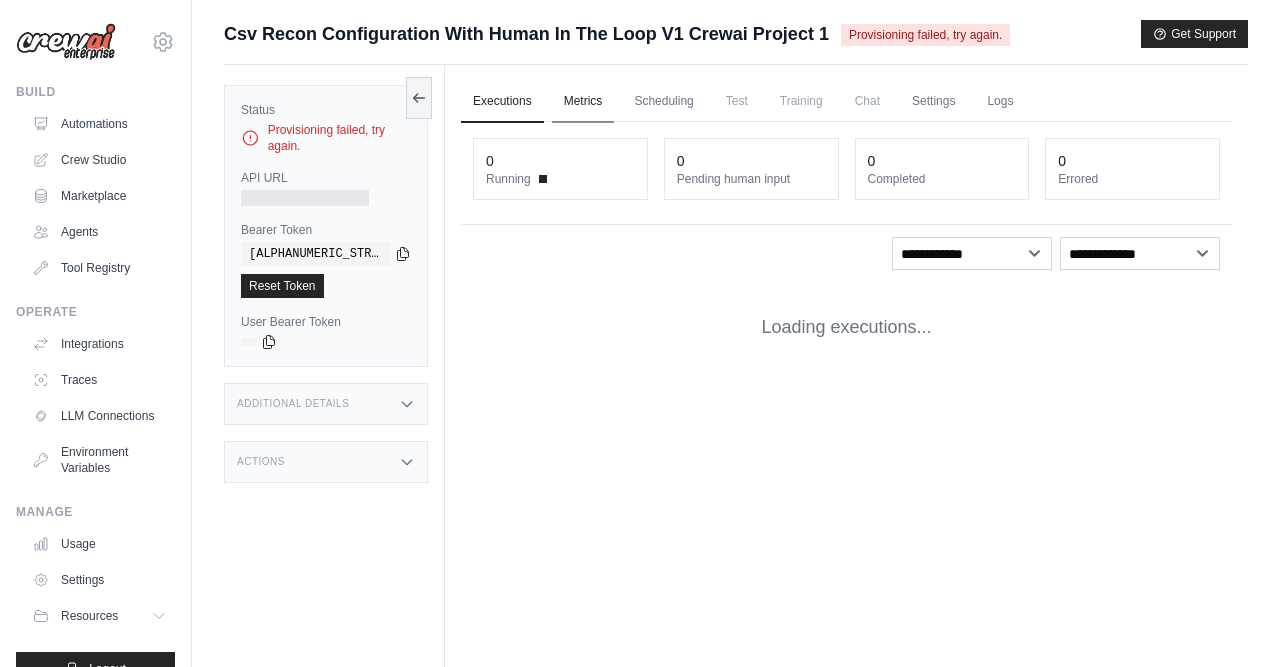 click on "Metrics" at bounding box center (583, 102) 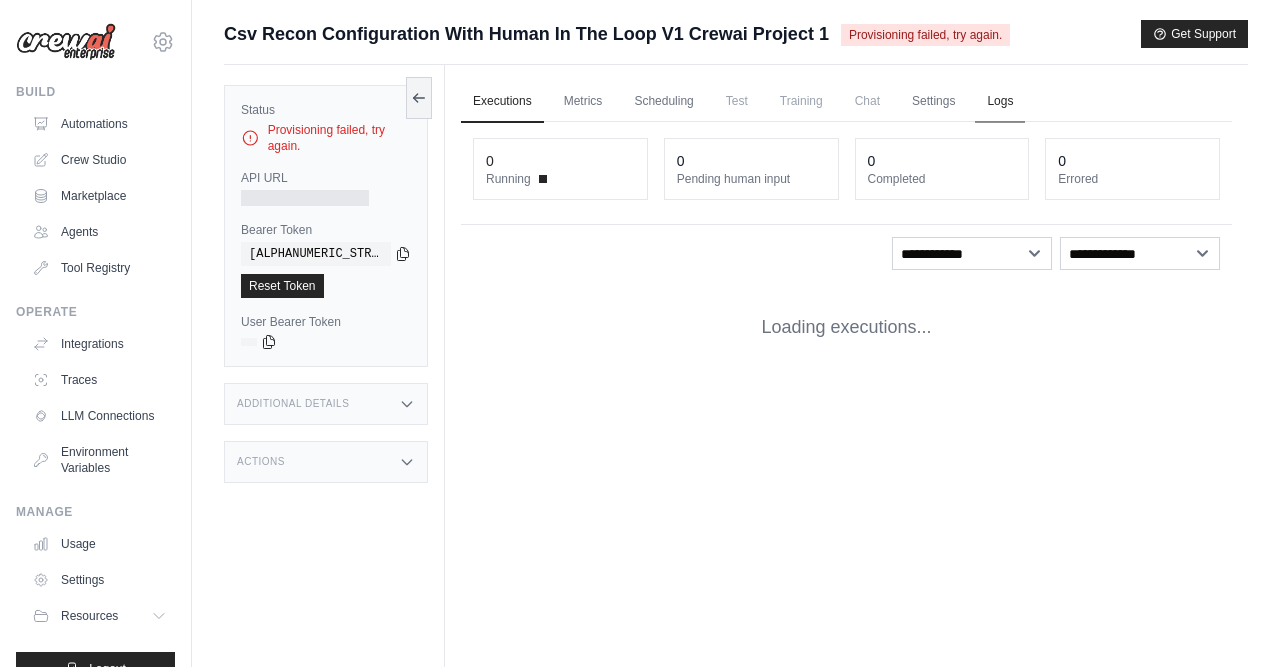 click on "Logs" at bounding box center (1000, 102) 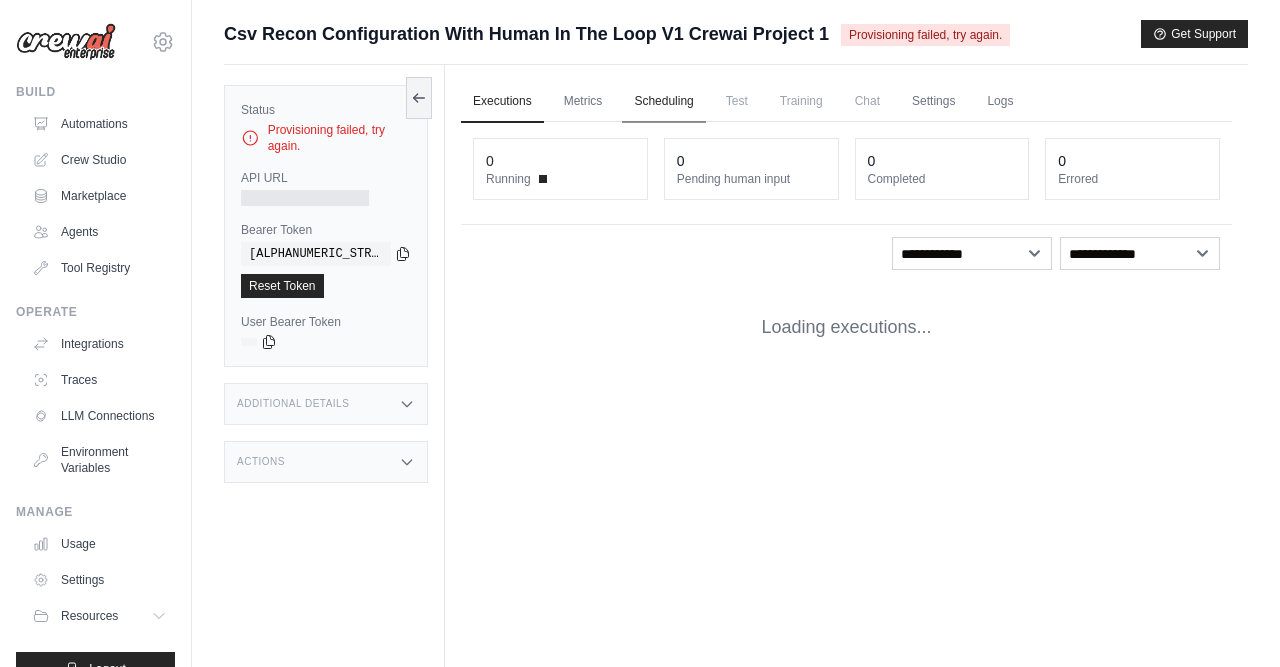 click on "Scheduling" at bounding box center (663, 102) 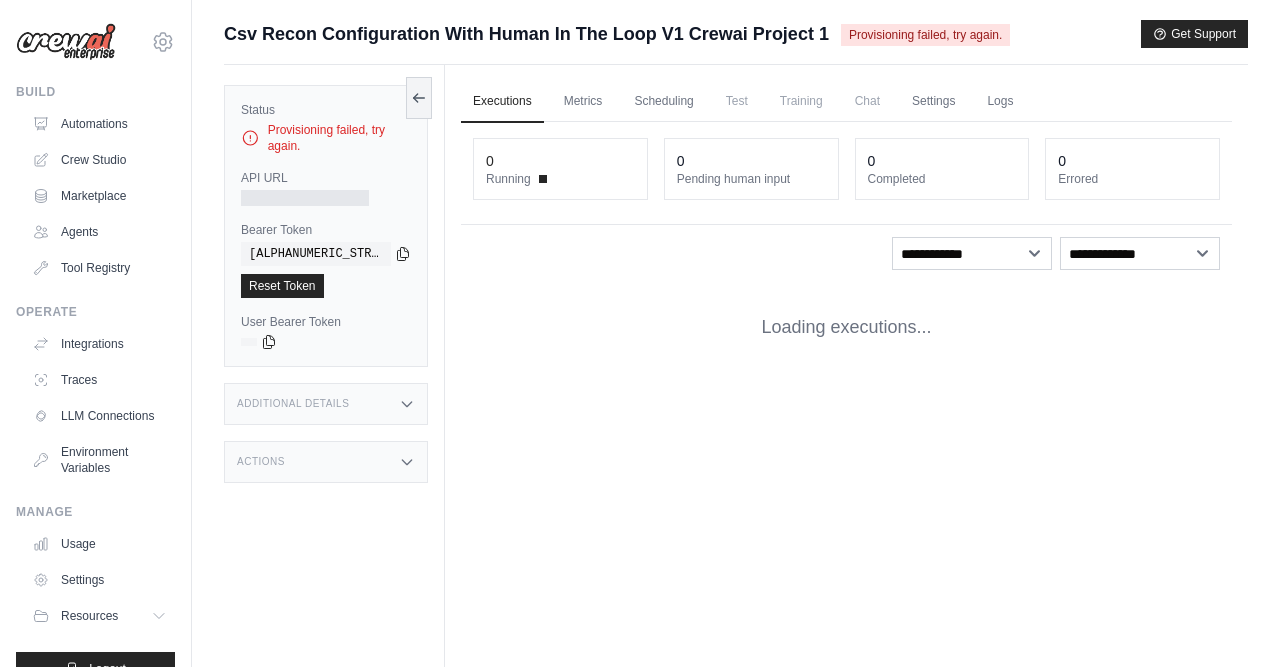 click on "Test" at bounding box center [737, 101] 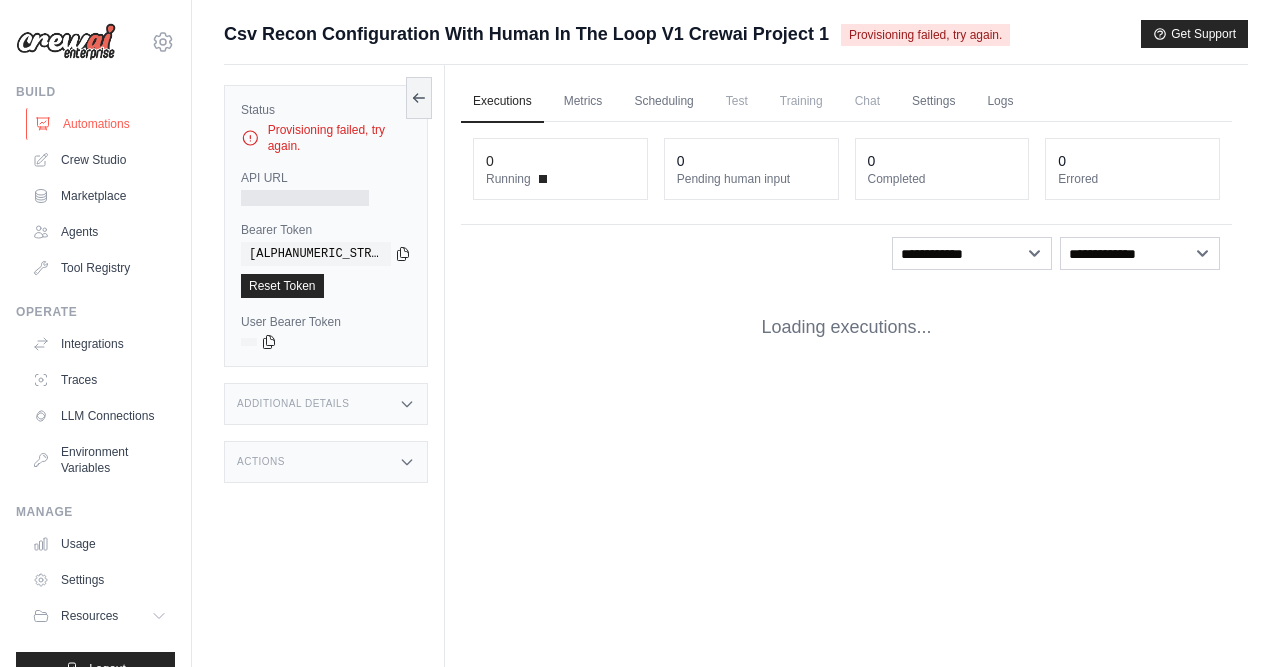 click on "Automations" at bounding box center [101, 124] 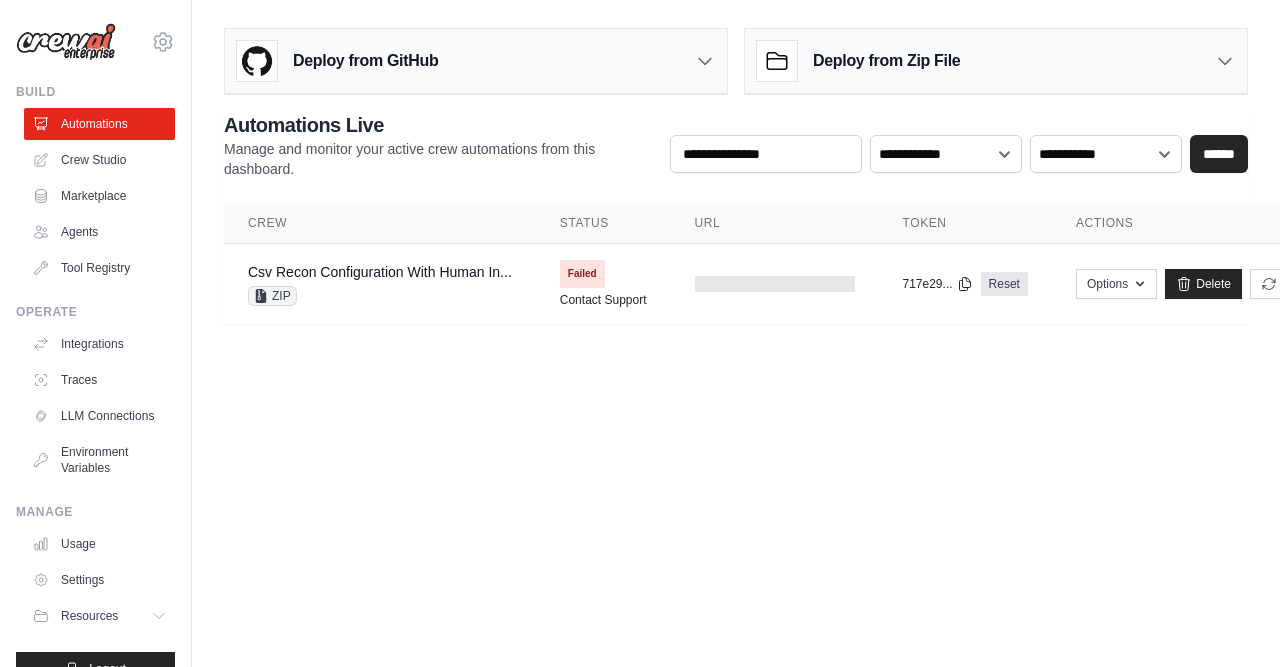 scroll, scrollTop: 0, scrollLeft: 0, axis: both 